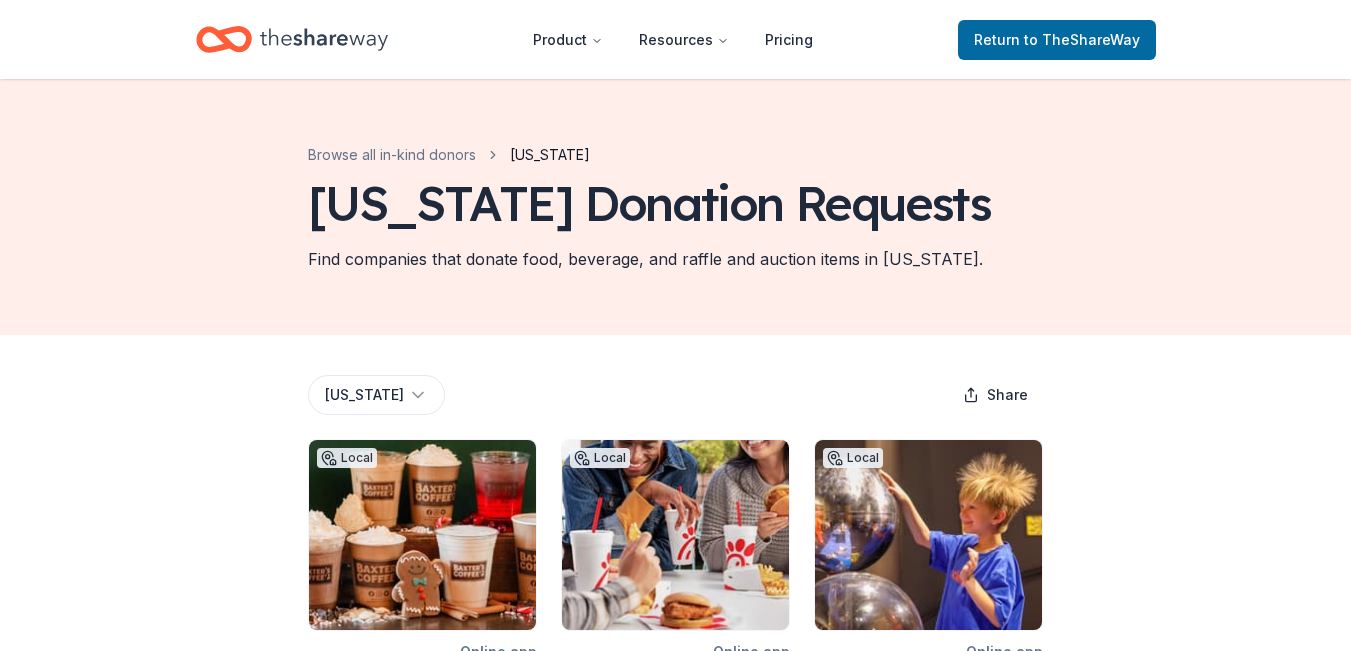 scroll, scrollTop: 900, scrollLeft: 0, axis: vertical 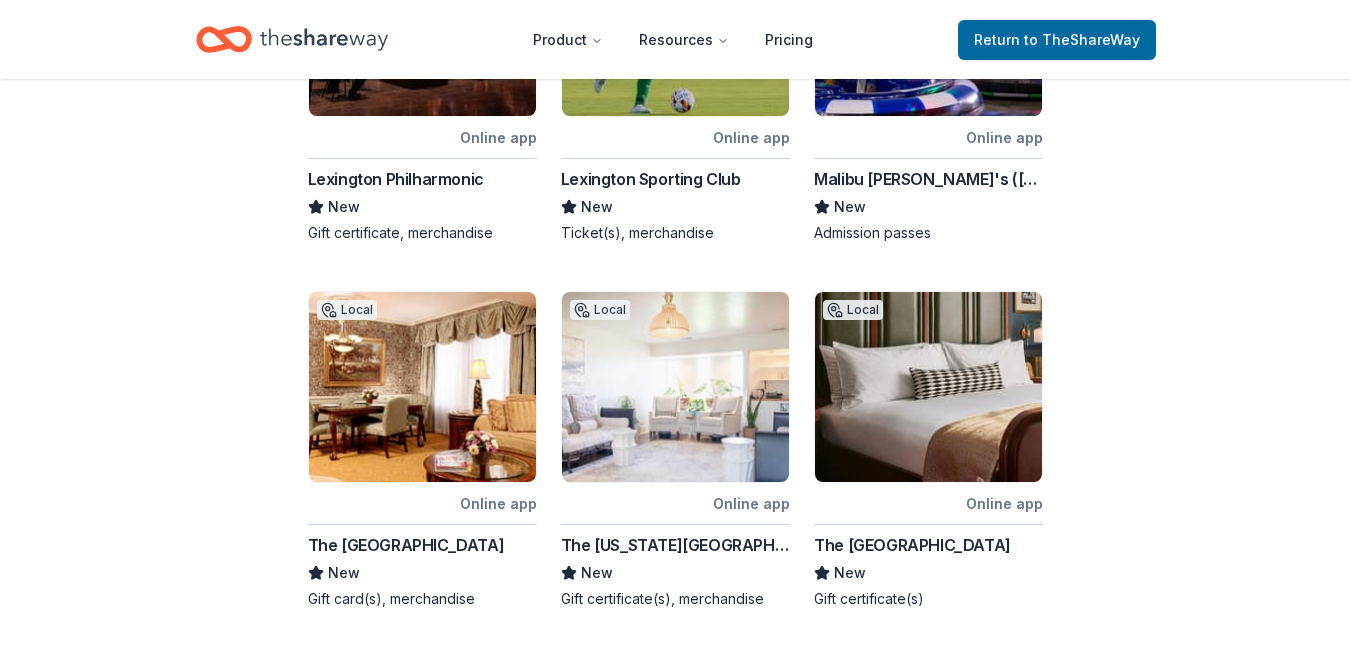 click on "The [US_STATE][GEOGRAPHIC_DATA]" at bounding box center (675, 545) 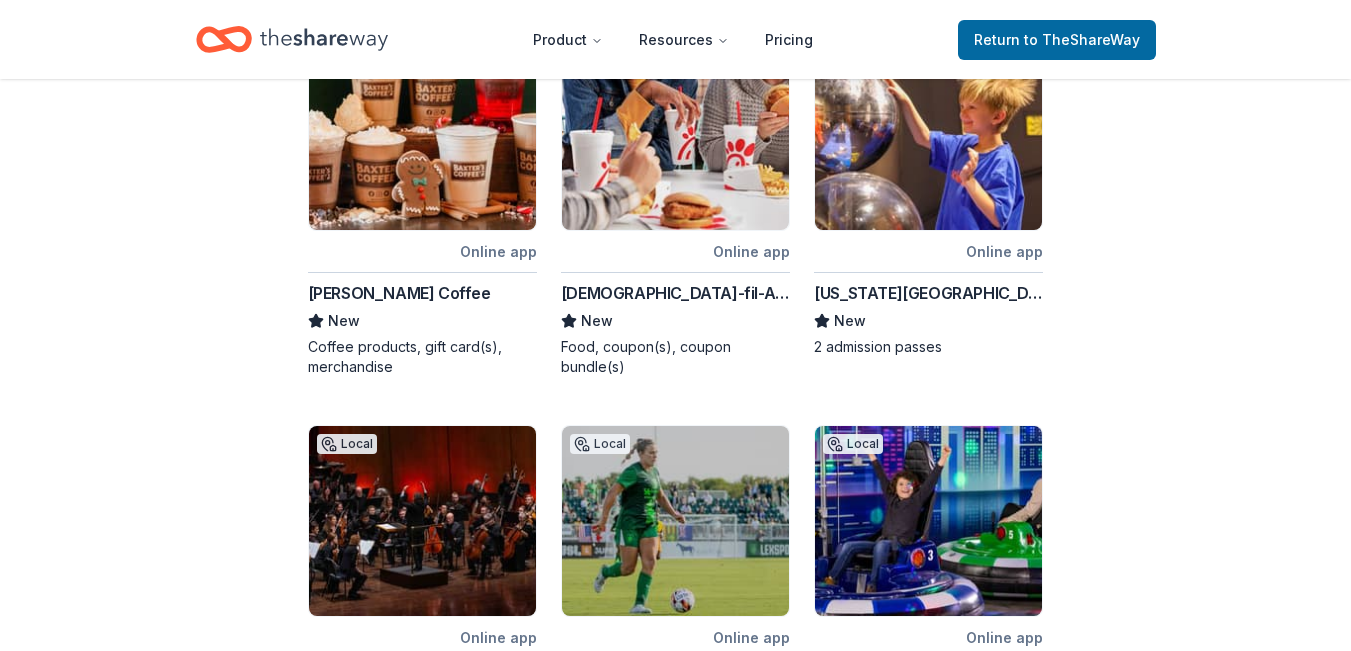 scroll, scrollTop: 500, scrollLeft: 0, axis: vertical 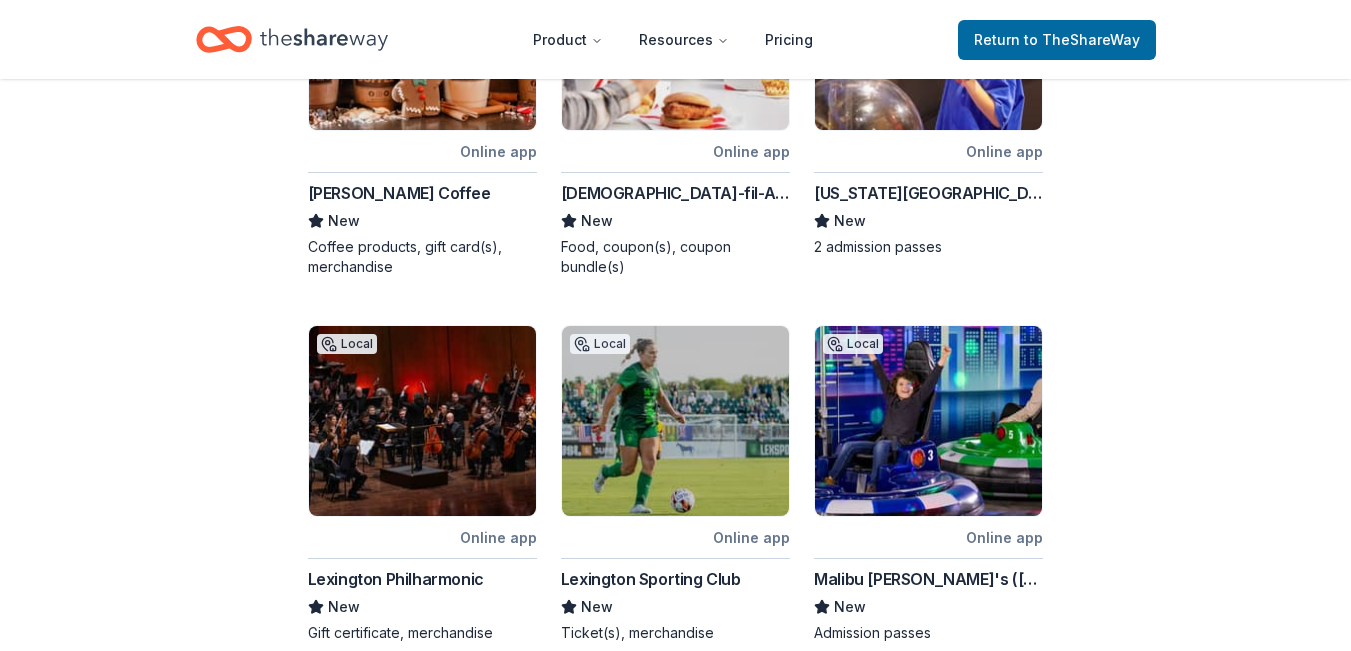 click on "[DEMOGRAPHIC_DATA]-fil-A ([GEOGRAPHIC_DATA])" at bounding box center (675, 193) 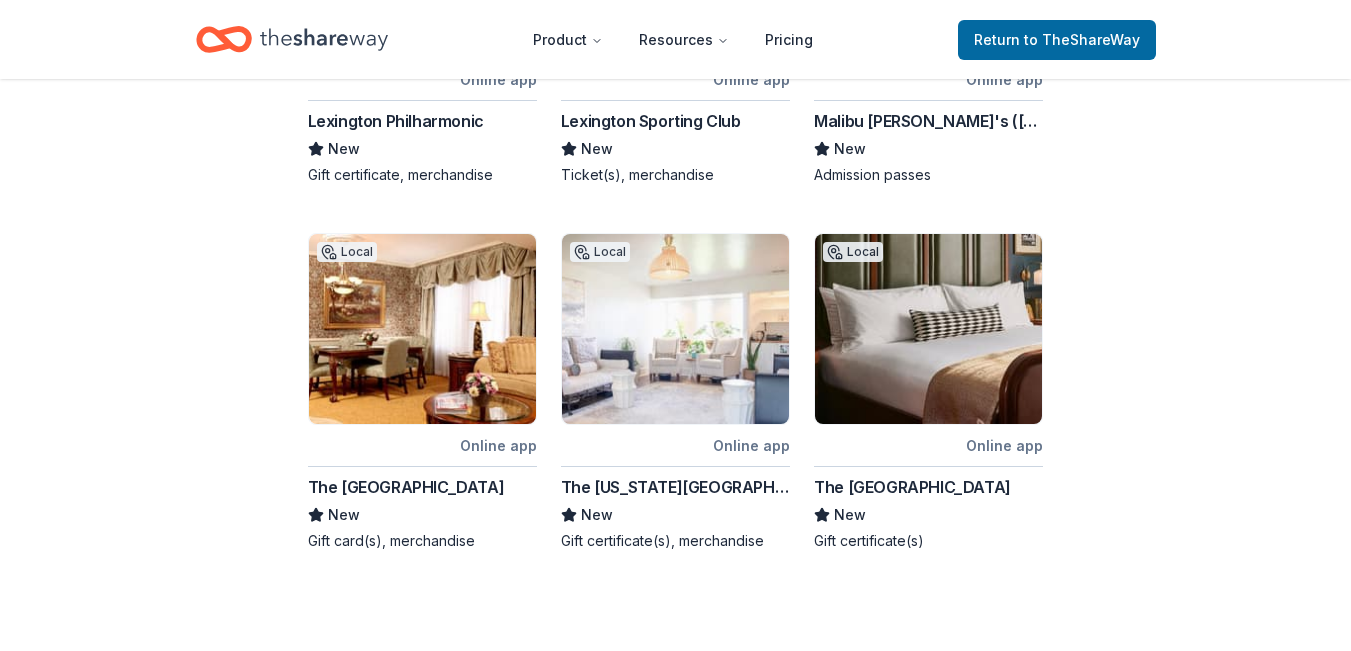 scroll, scrollTop: 1000, scrollLeft: 0, axis: vertical 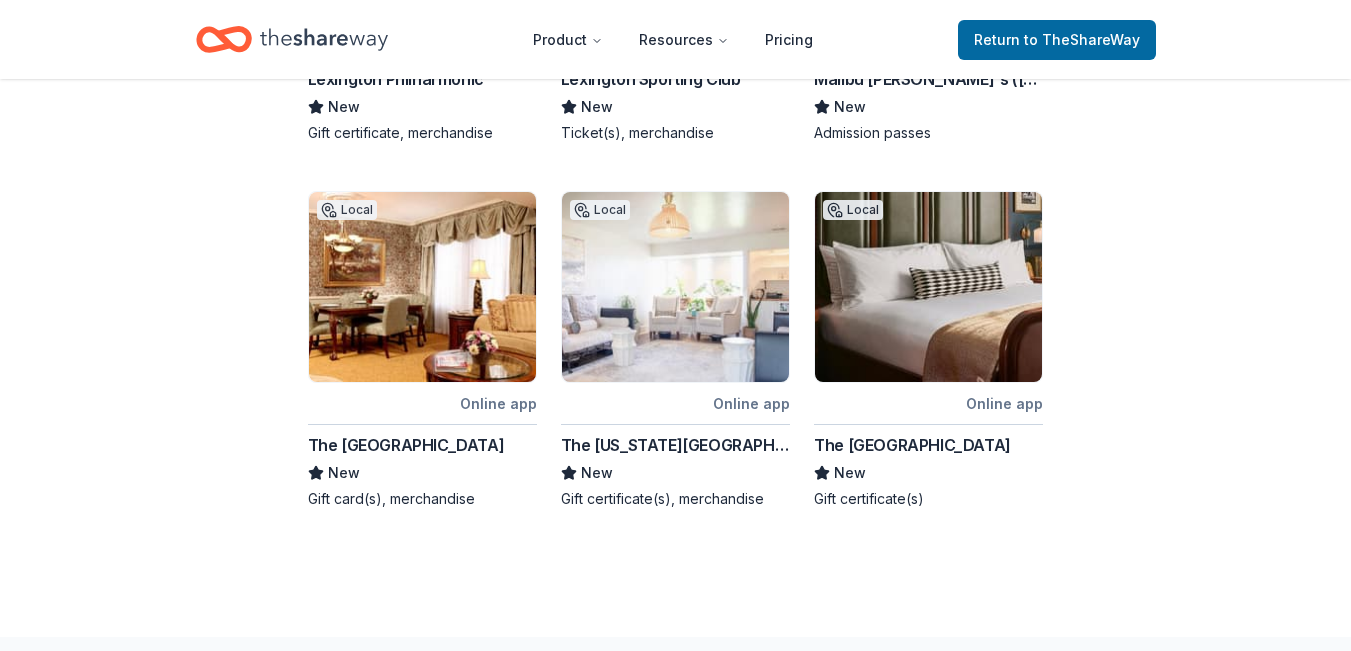click on "The Brown Hotel" at bounding box center (406, 445) 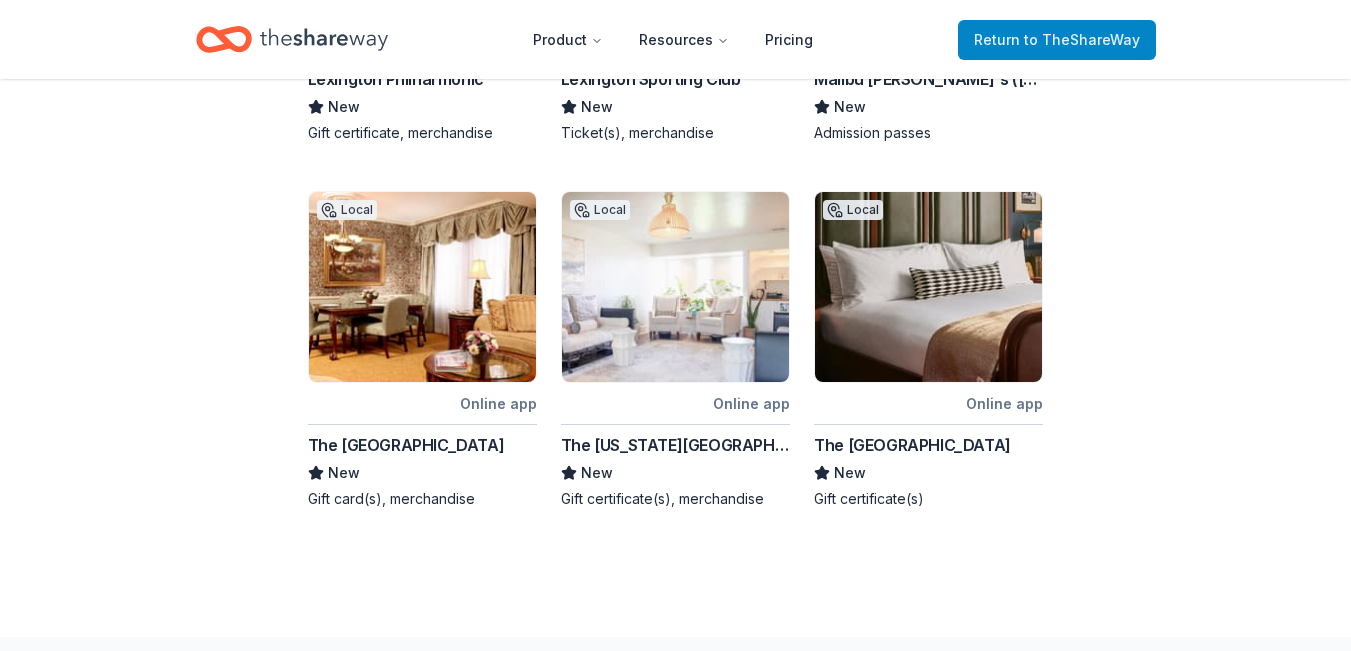 click on "Return to TheShareWay" at bounding box center [1057, 40] 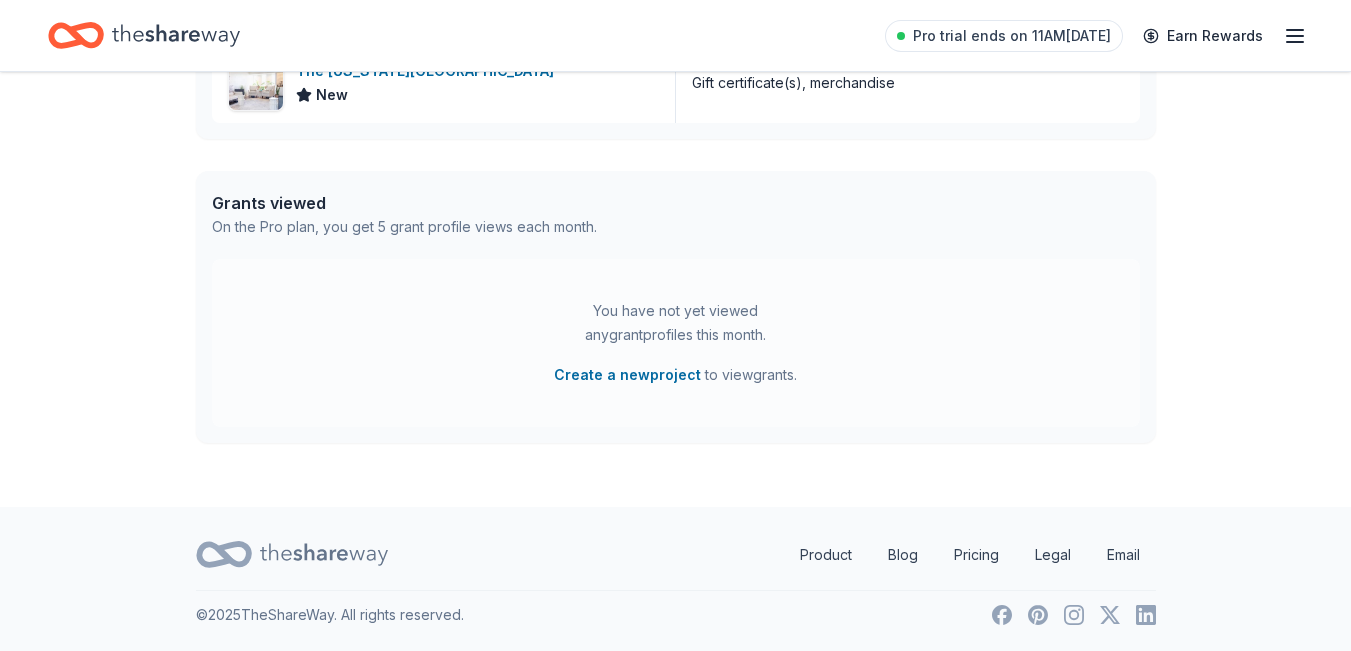 scroll, scrollTop: 0, scrollLeft: 0, axis: both 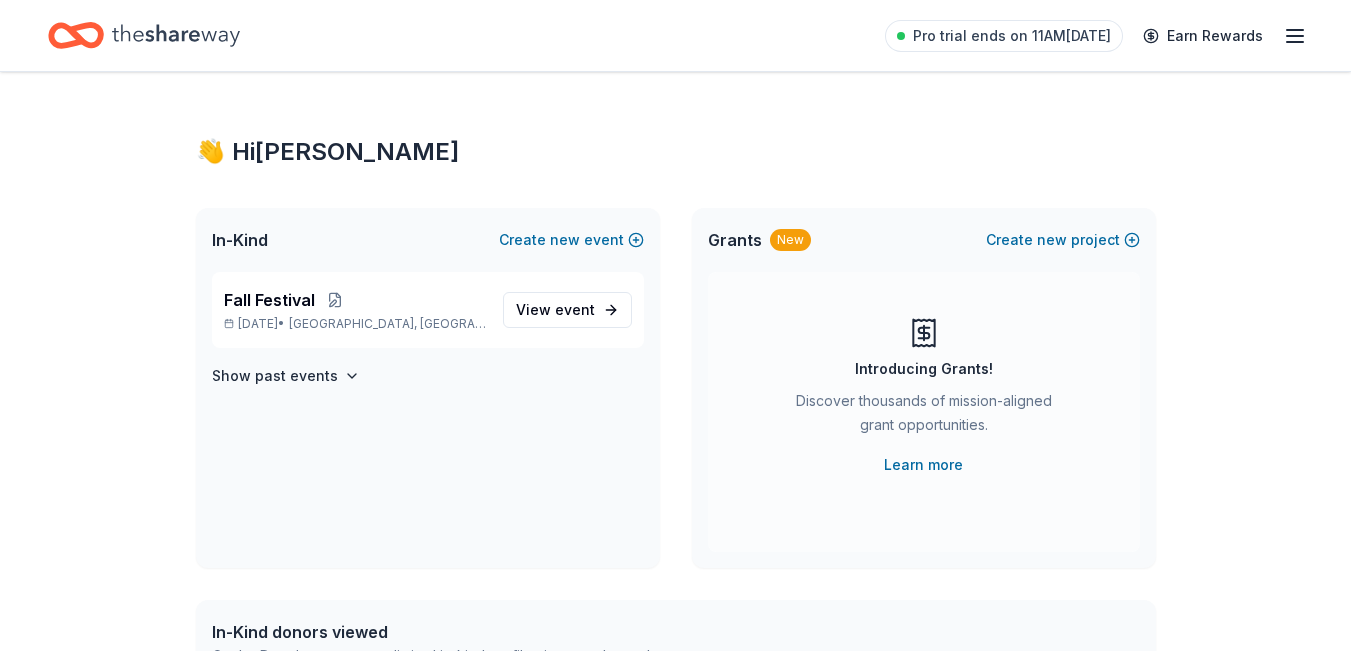 click 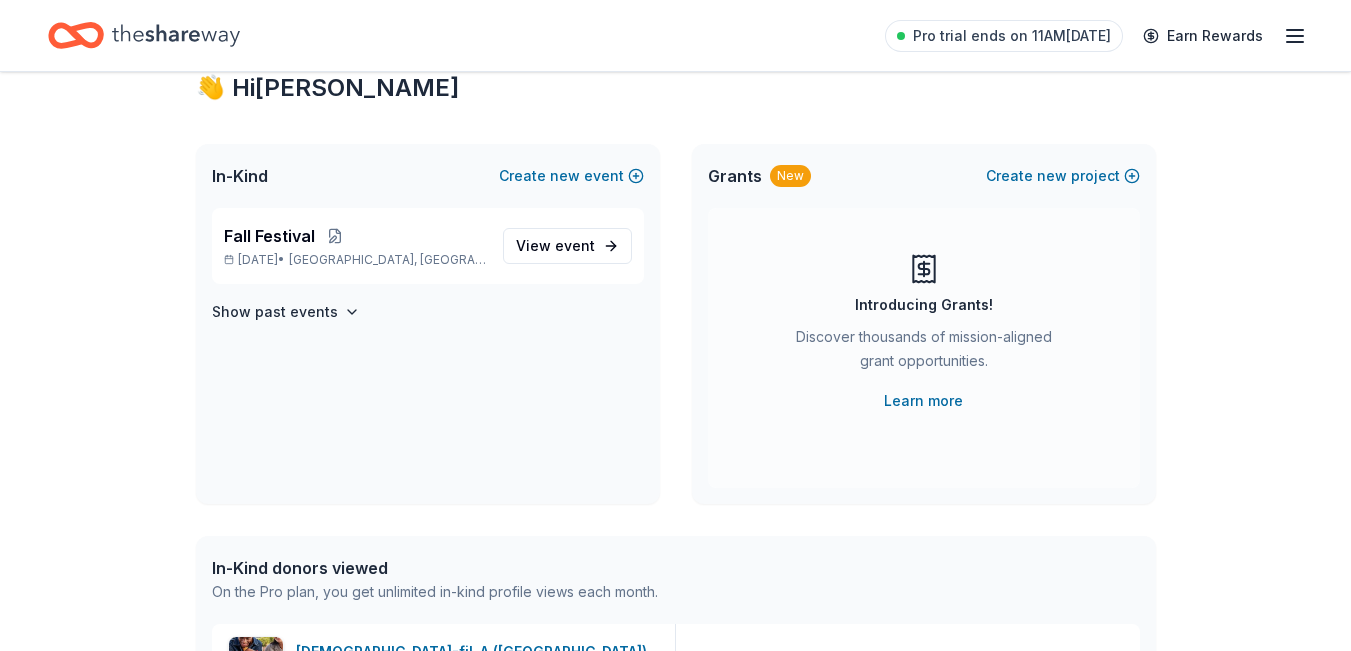scroll, scrollTop: 0, scrollLeft: 0, axis: both 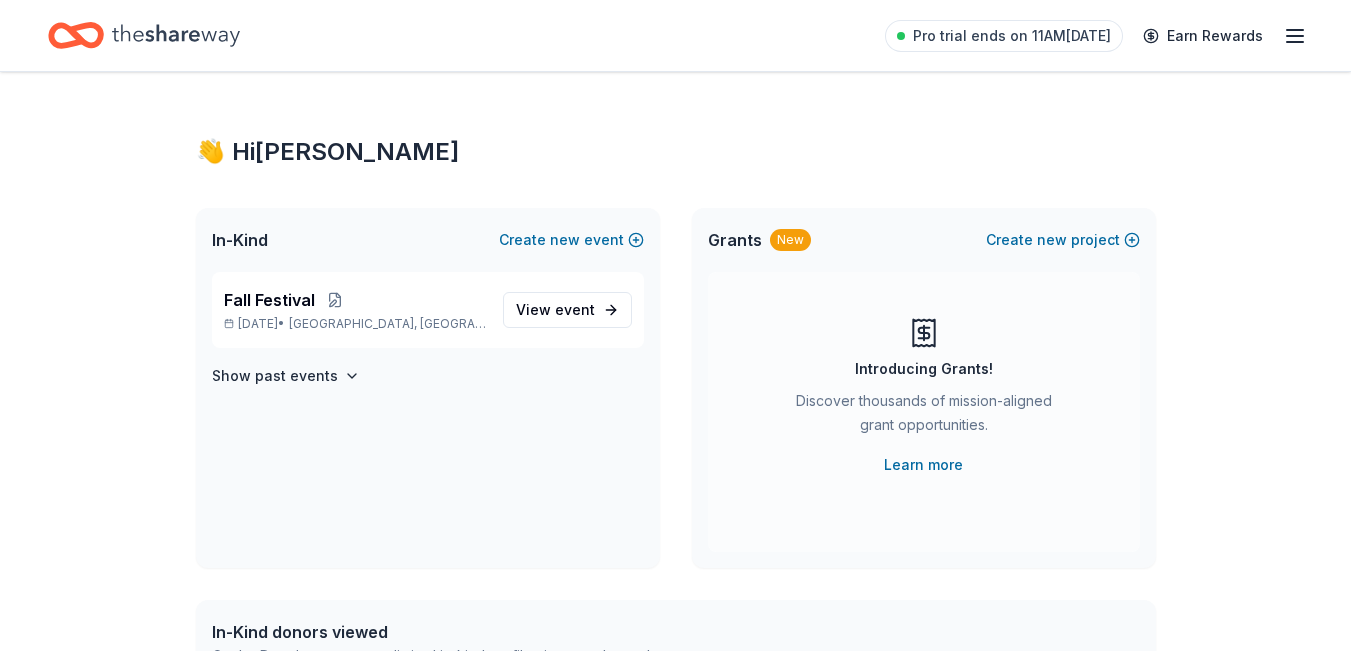 click 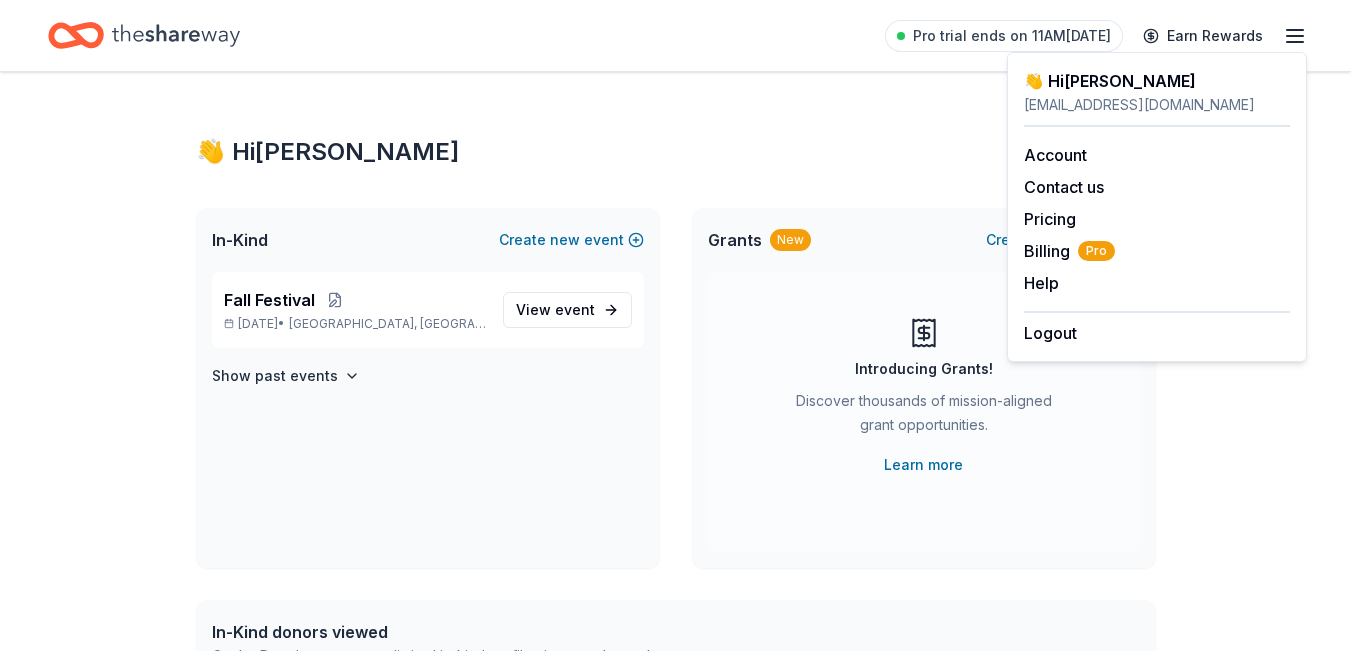 click 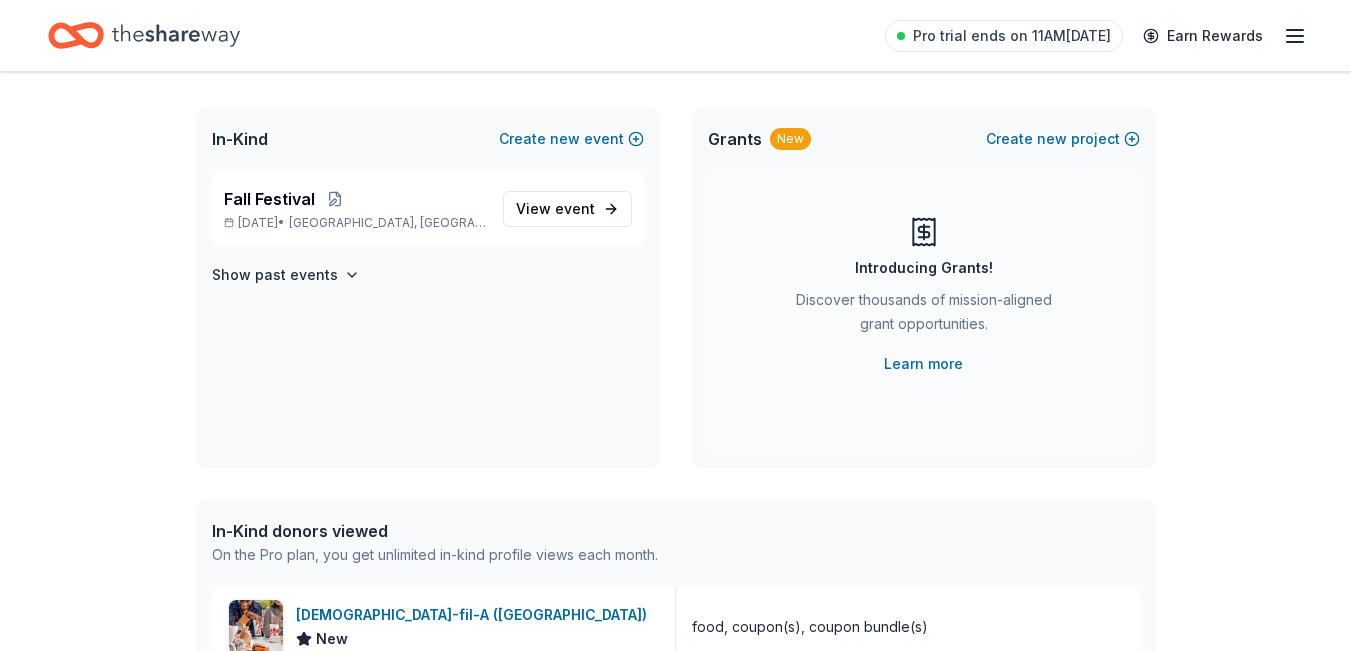scroll, scrollTop: 100, scrollLeft: 0, axis: vertical 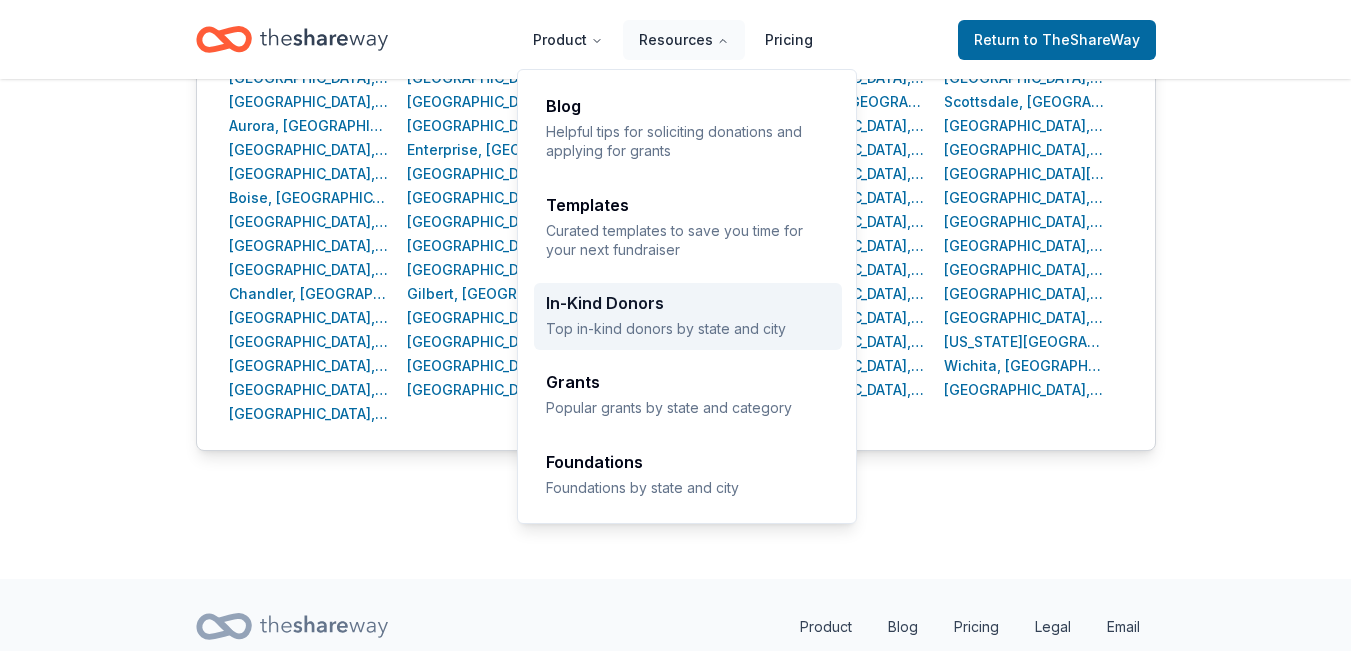 click on "In-Kind Donors" at bounding box center [688, 303] 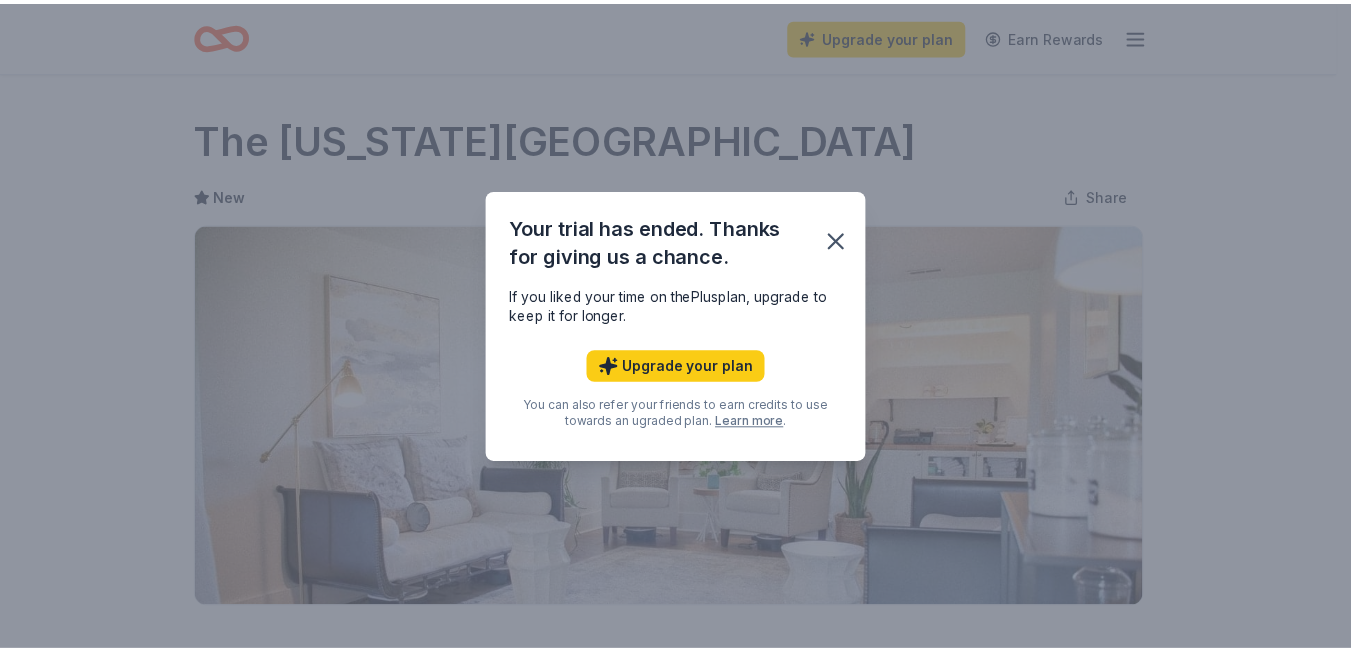 scroll, scrollTop: 0, scrollLeft: 0, axis: both 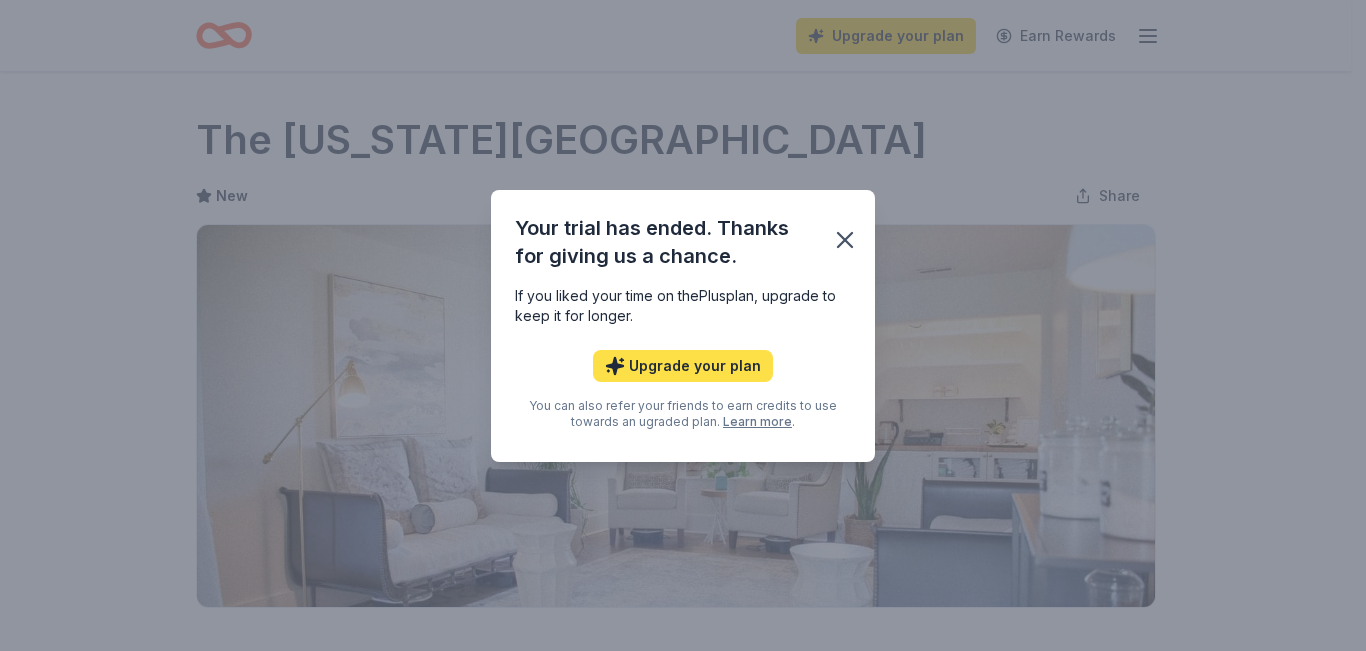 click on "Upgrade your plan" at bounding box center [683, 366] 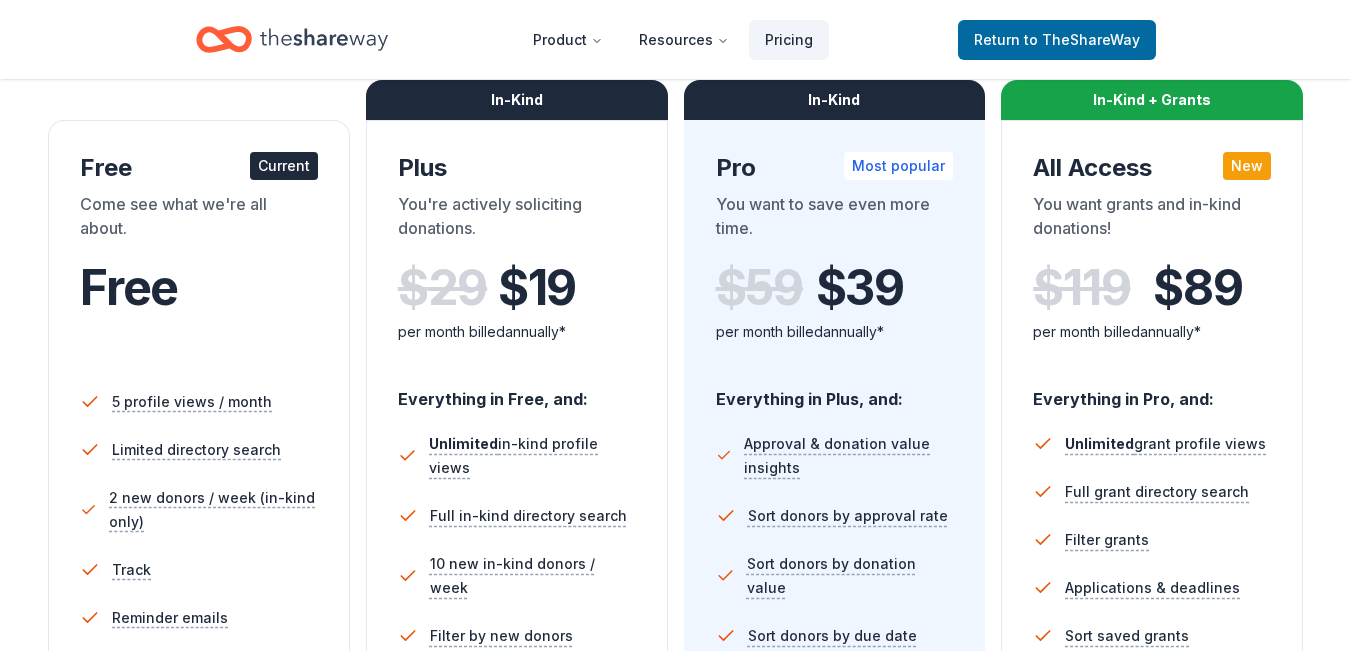 scroll, scrollTop: 200, scrollLeft: 0, axis: vertical 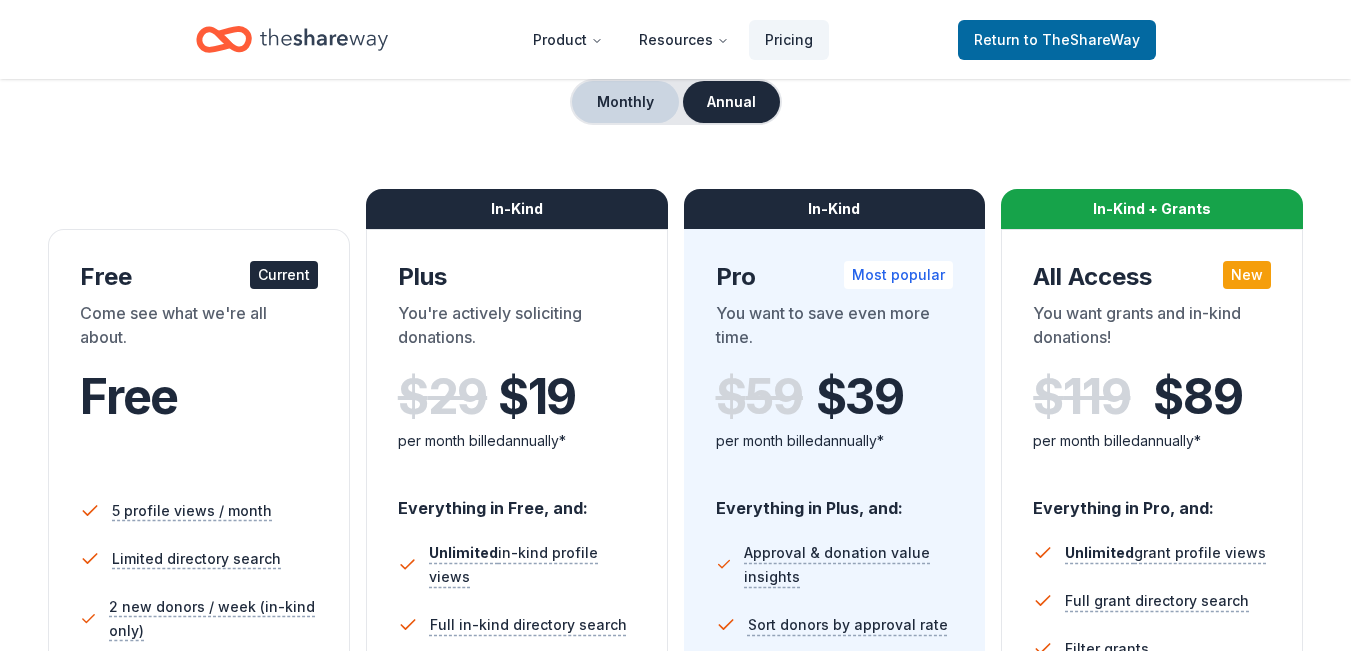 click on "Monthly" at bounding box center (625, 102) 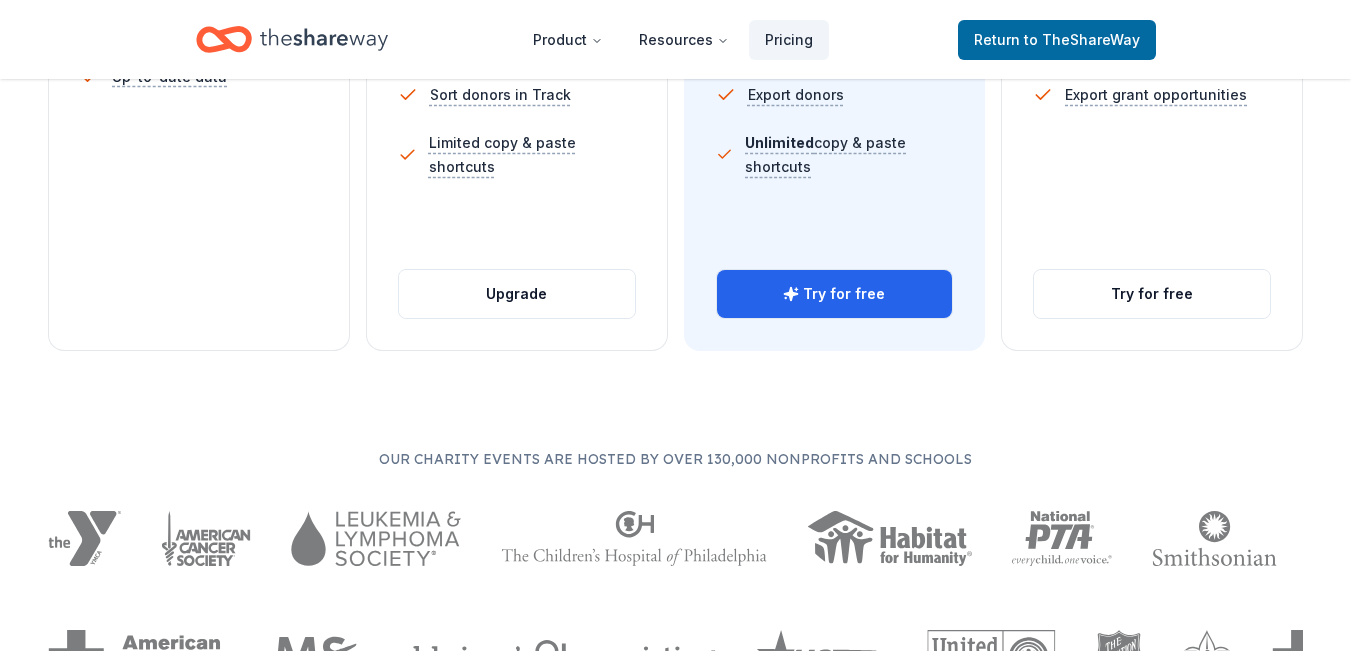 scroll, scrollTop: 900, scrollLeft: 0, axis: vertical 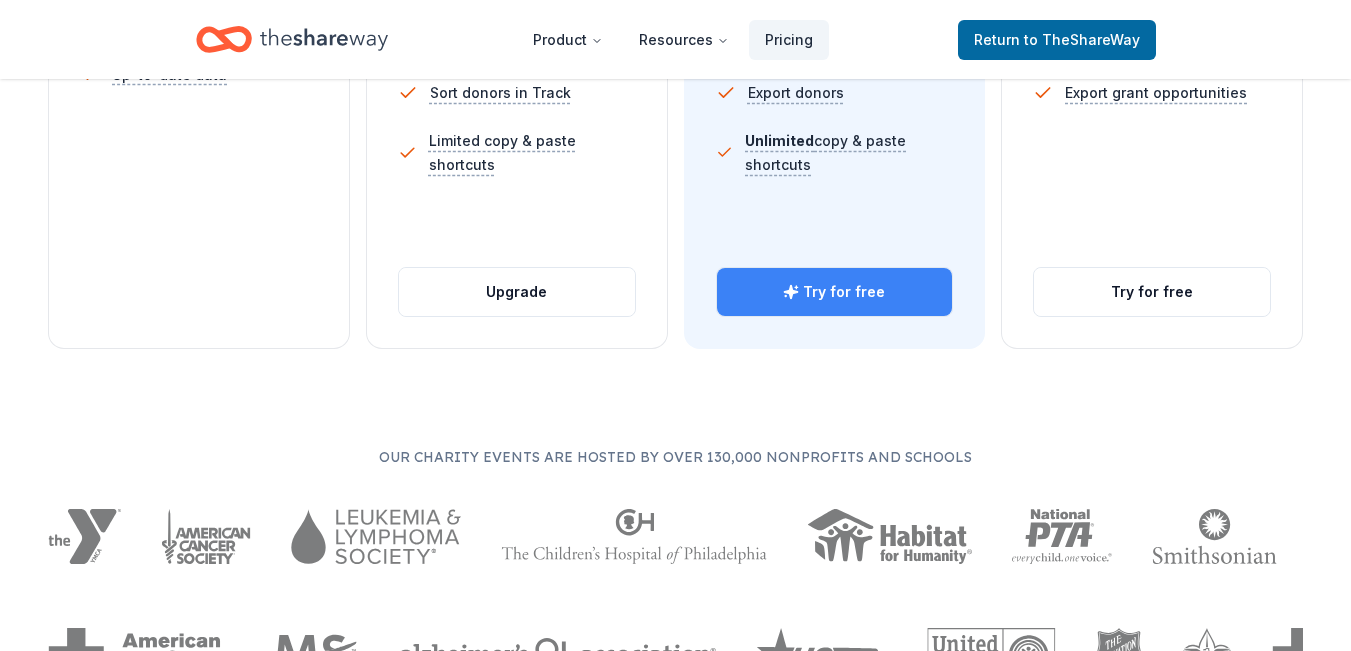 click on "Try for free" at bounding box center (835, 292) 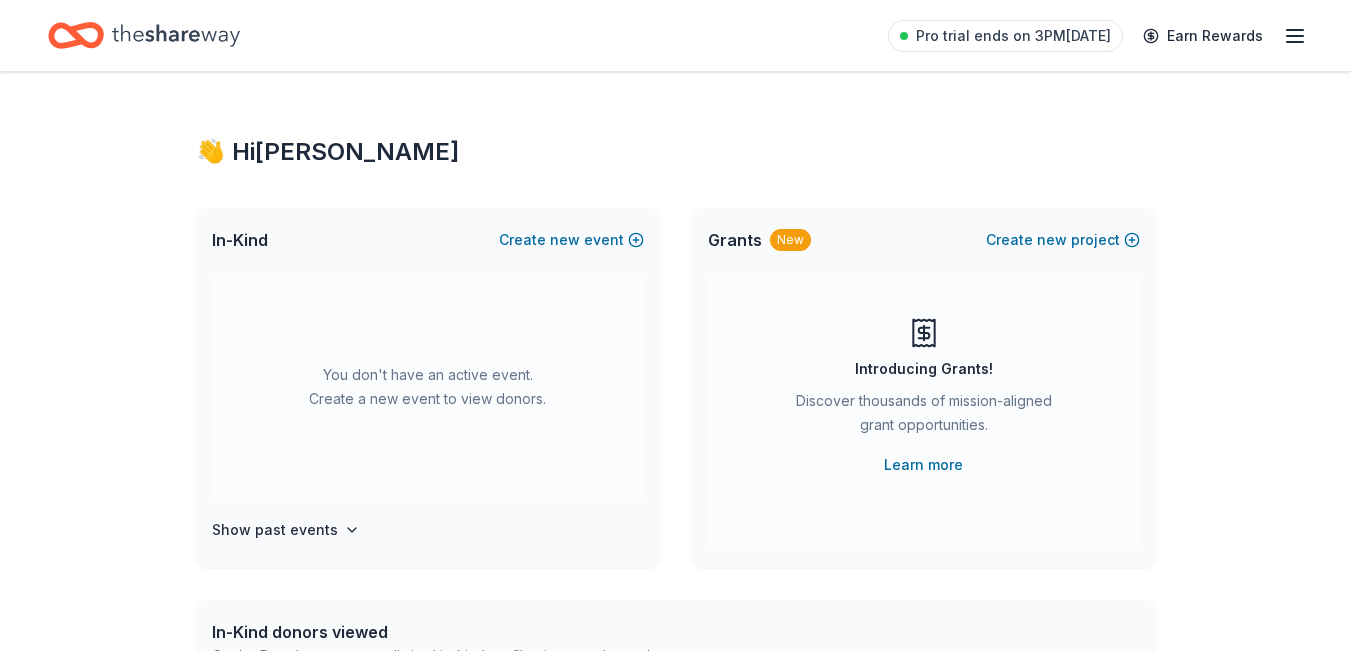 scroll, scrollTop: 0, scrollLeft: 0, axis: both 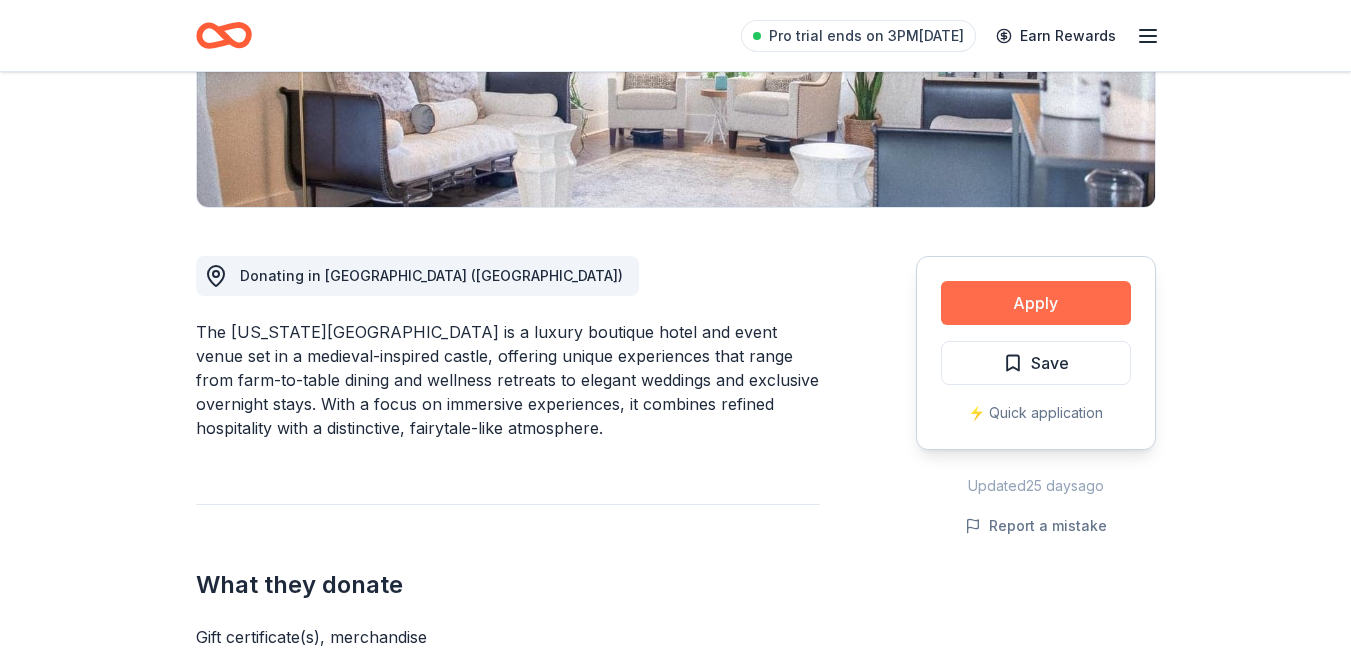click on "Apply" at bounding box center [1036, 303] 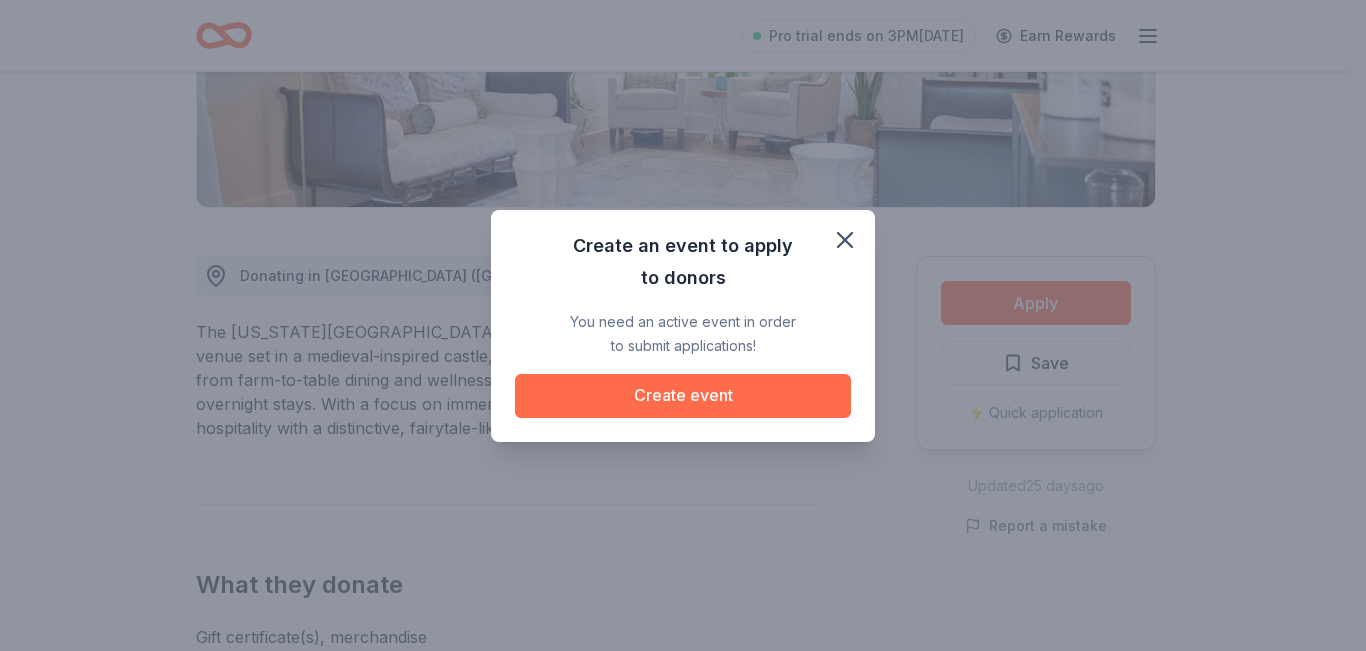 click on "Create event" at bounding box center (683, 396) 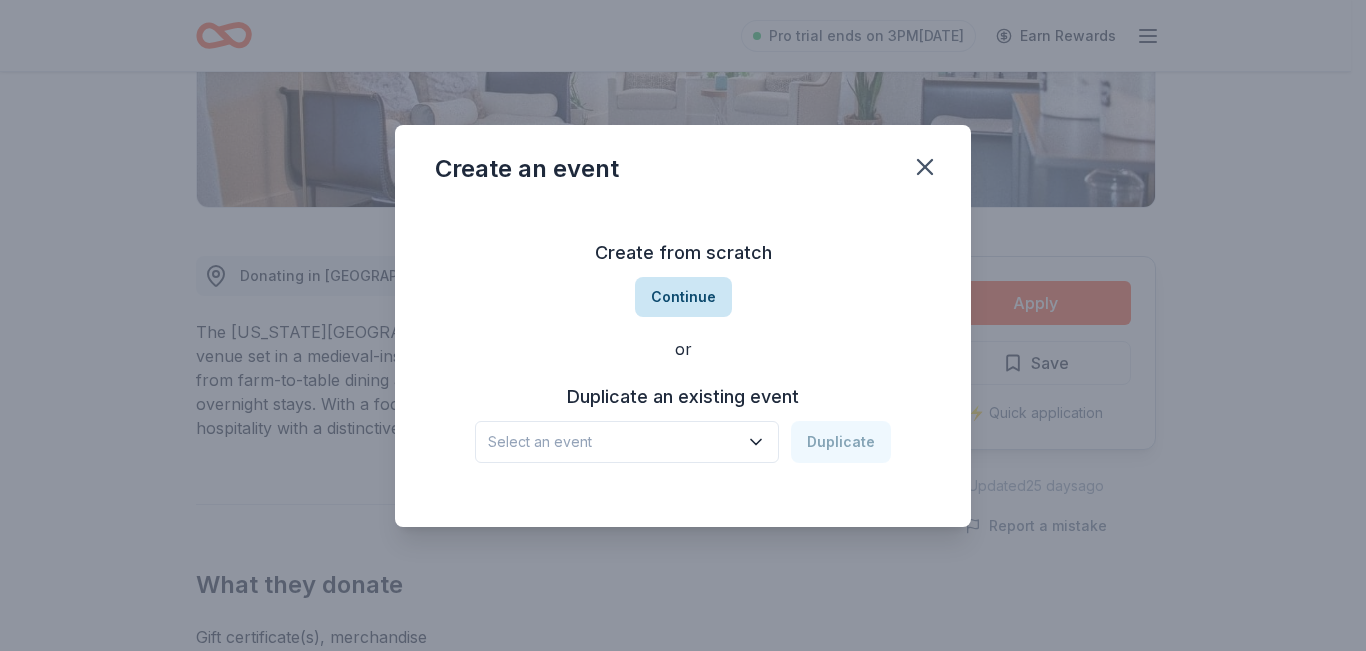 click on "Continue" at bounding box center (683, 297) 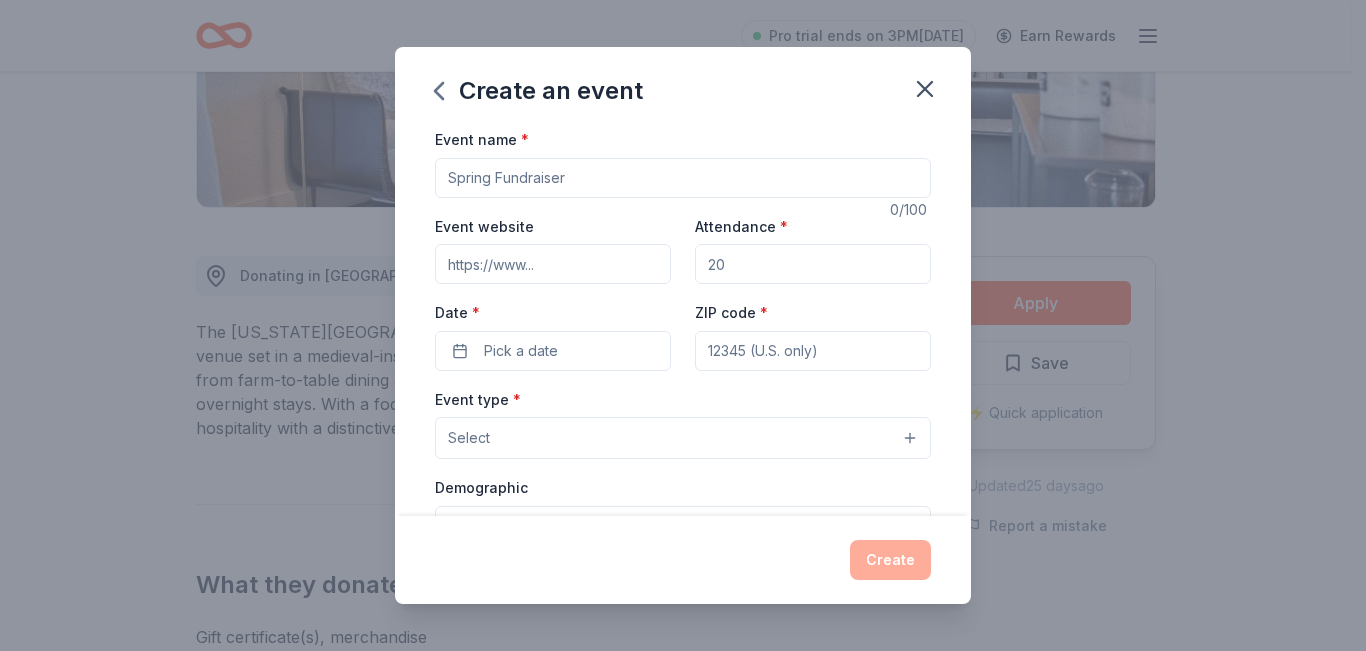 click on "Event name *" at bounding box center (683, 178) 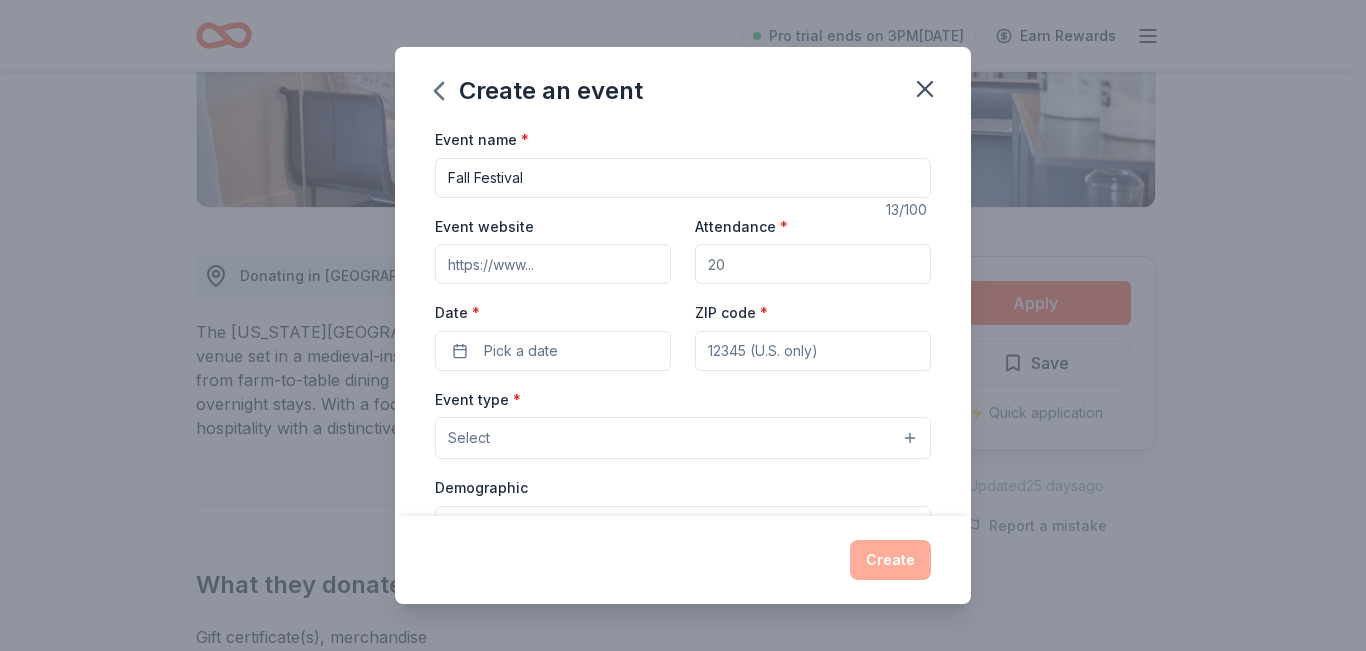 type on "Fall Festival" 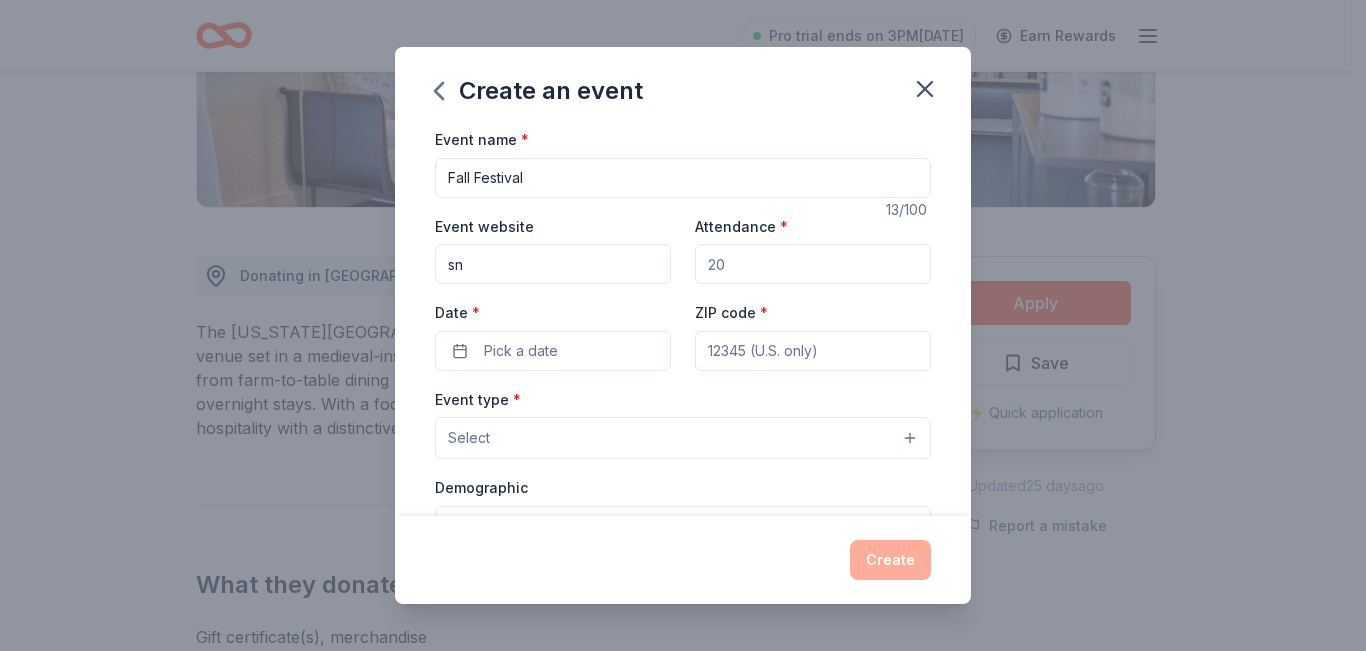 type on "s" 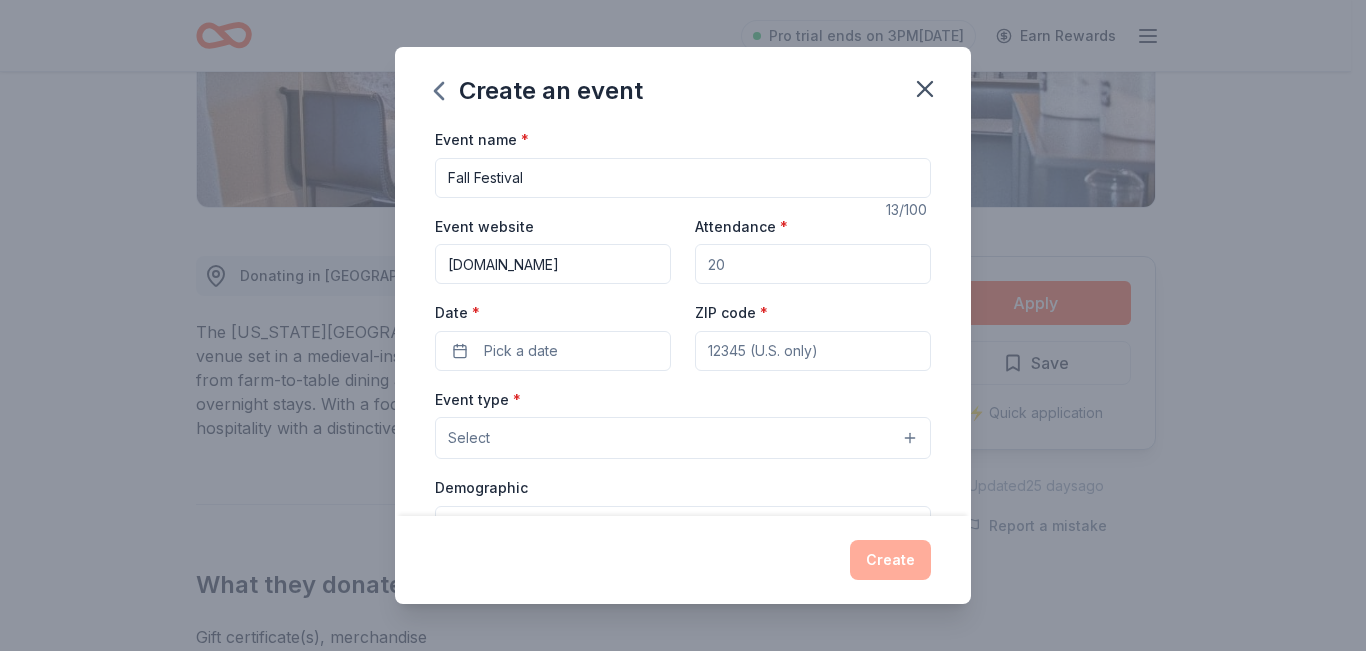 type on "www.sna-panthers.org" 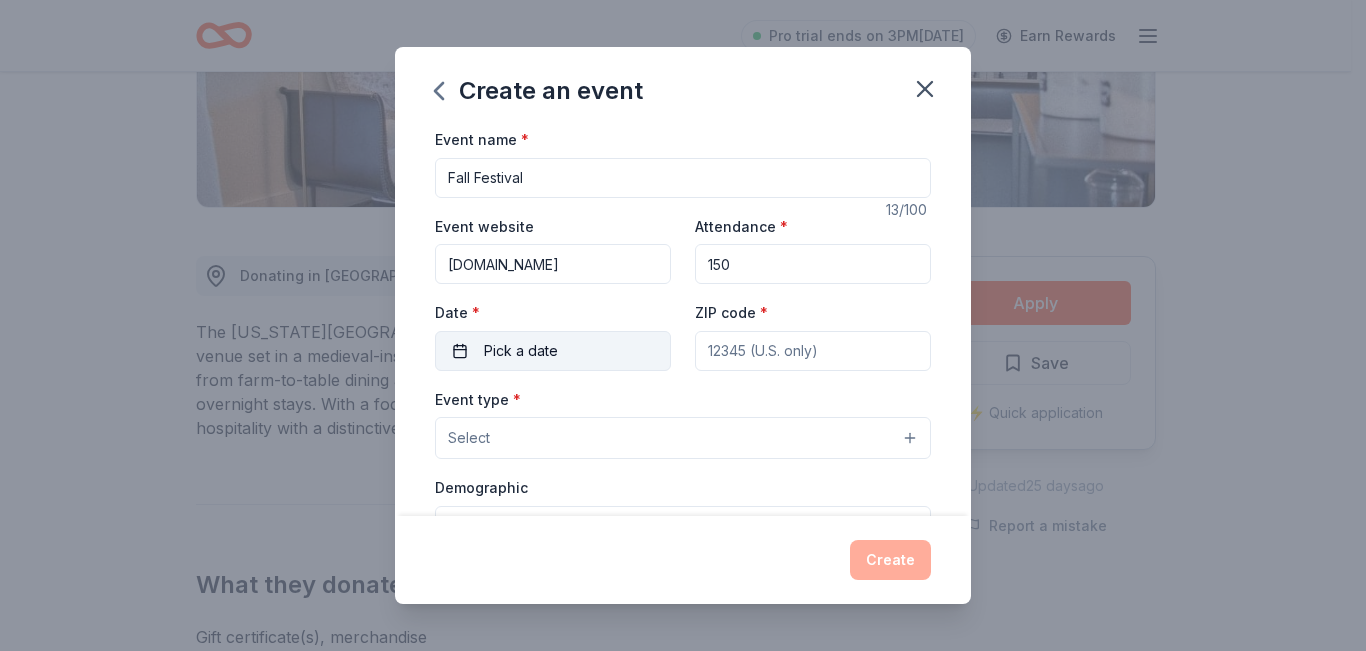 type on "150" 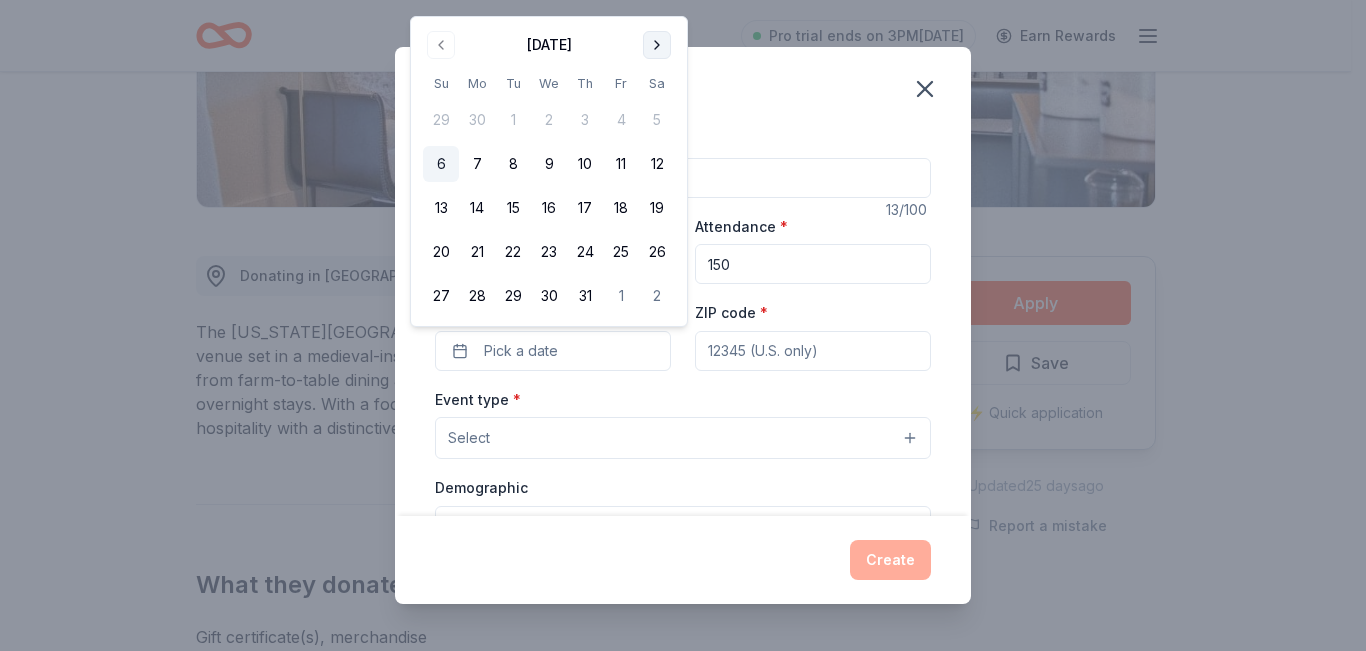 click at bounding box center (657, 45) 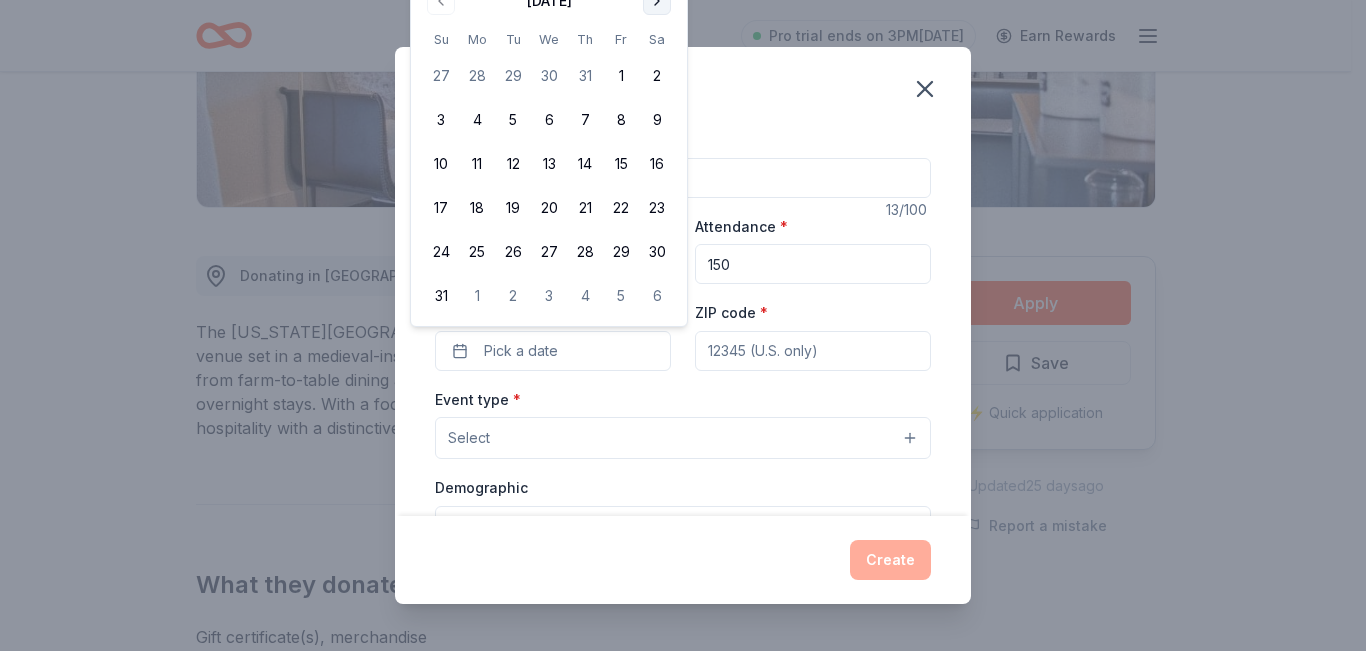 click at bounding box center (657, 1) 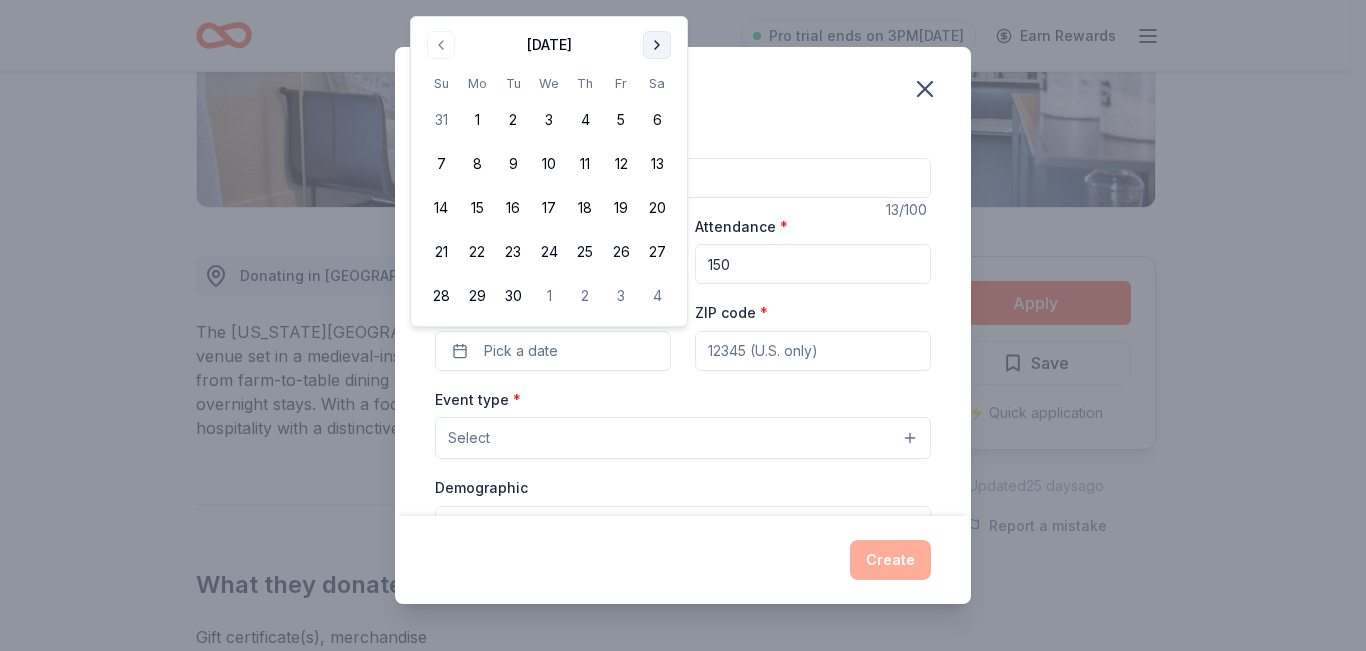 click at bounding box center (657, 45) 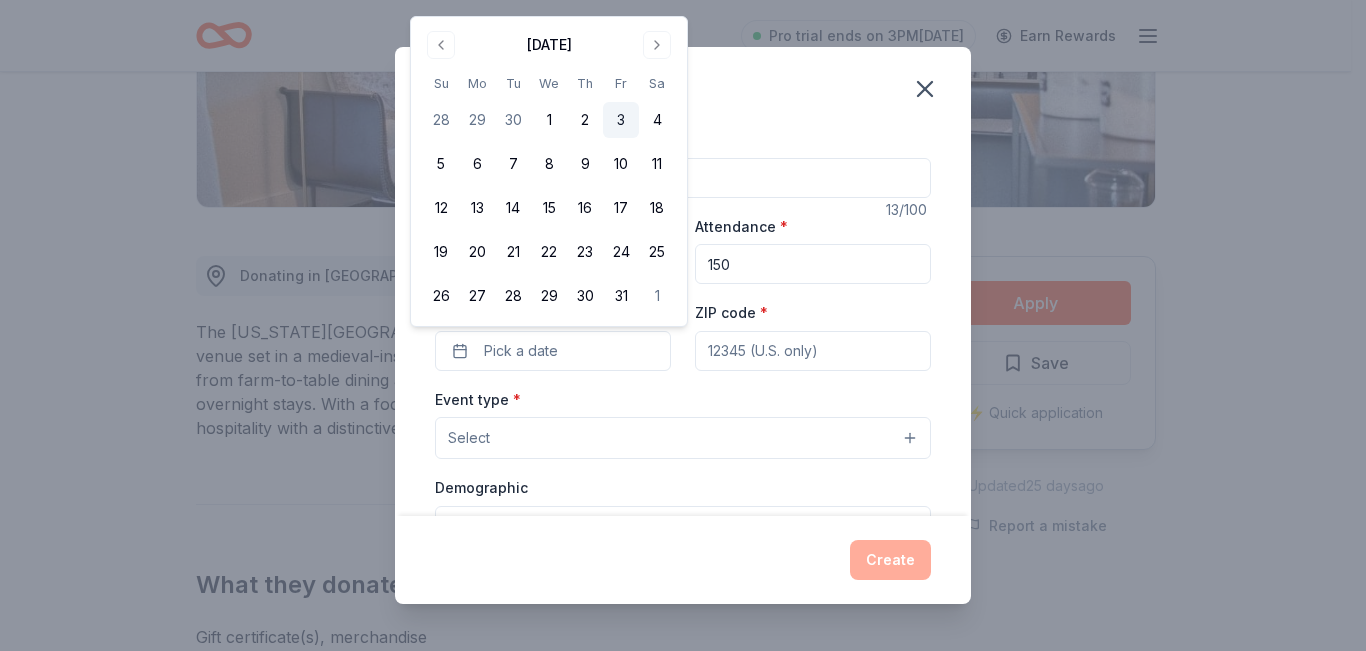 click on "3" at bounding box center (621, 120) 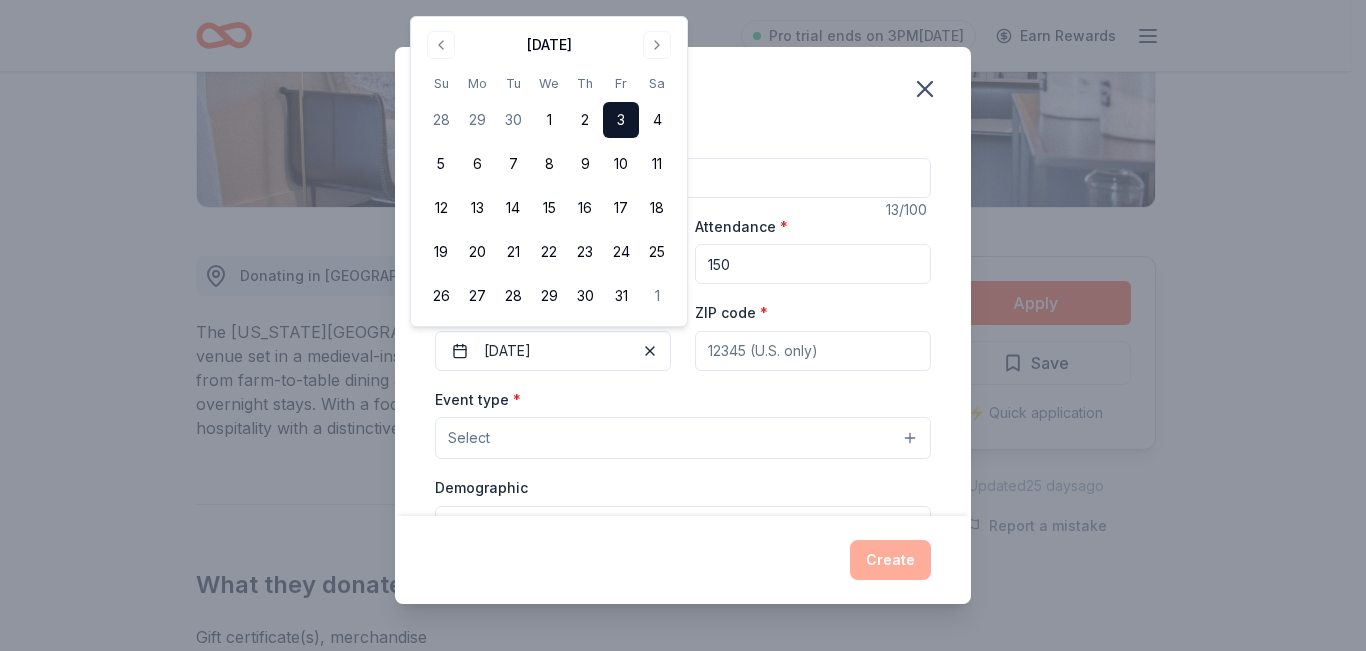 click on "ZIP code *" at bounding box center (813, 351) 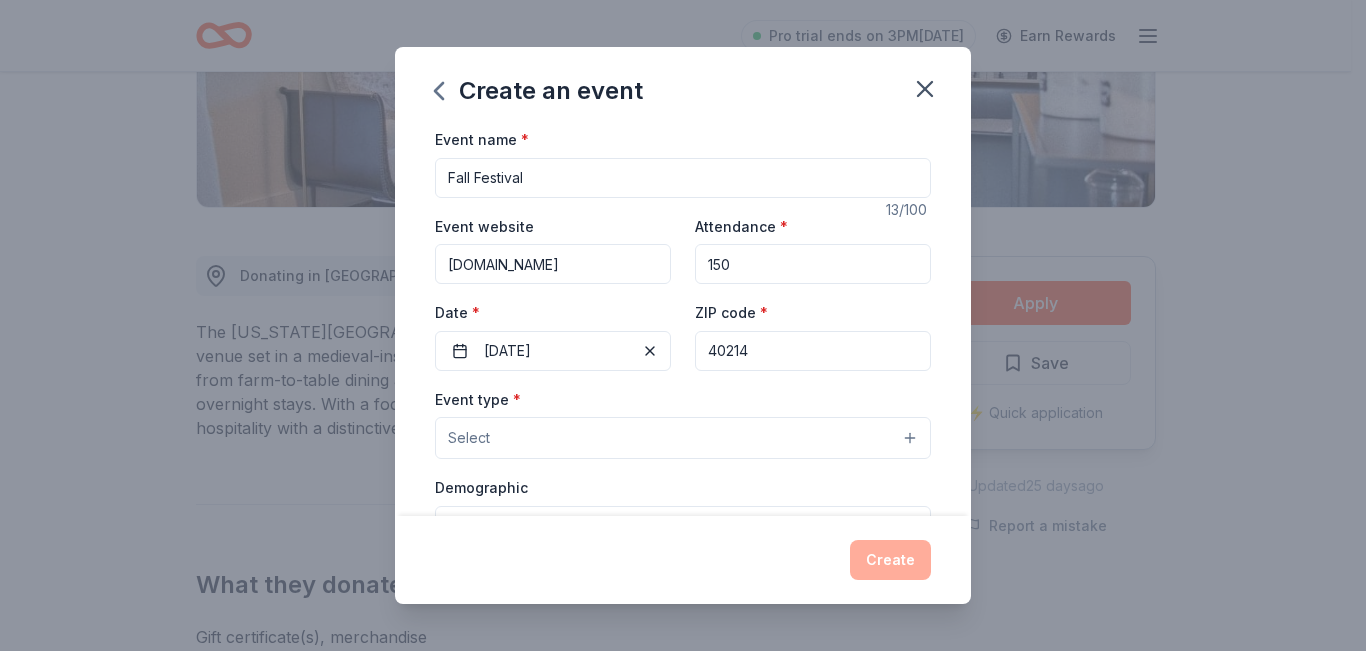 type on "40214" 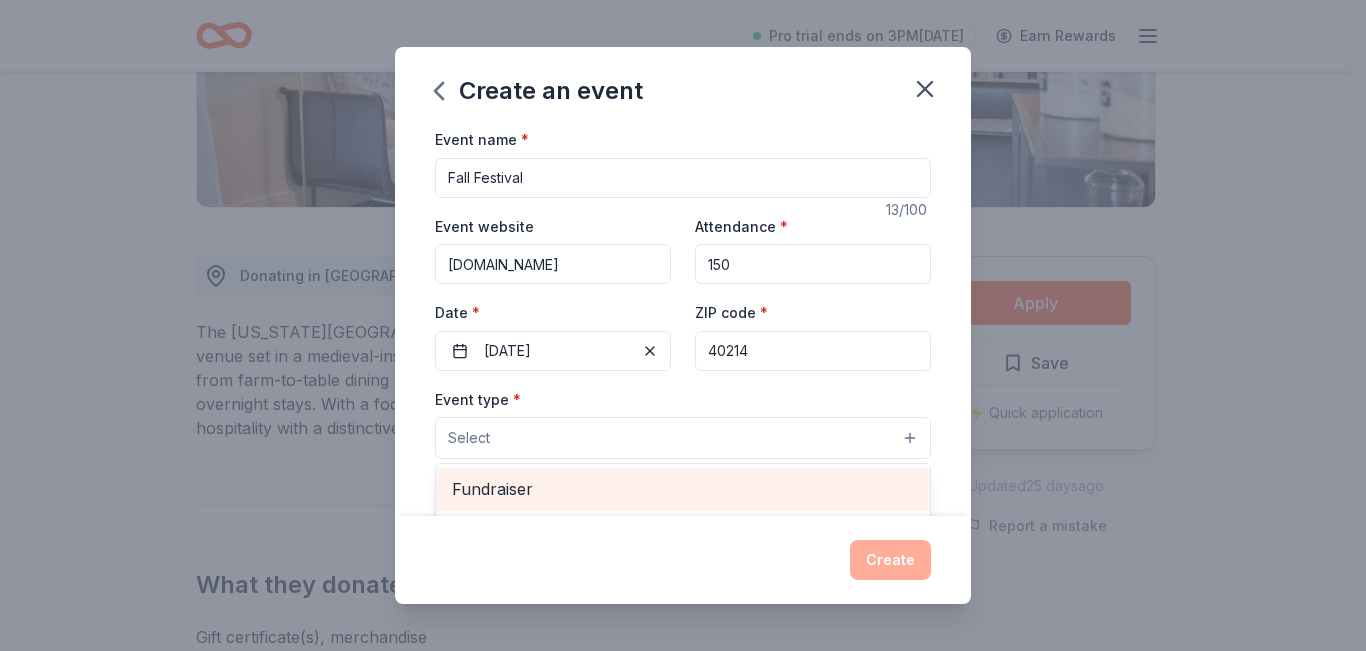 click on "Fundraiser" at bounding box center (683, 489) 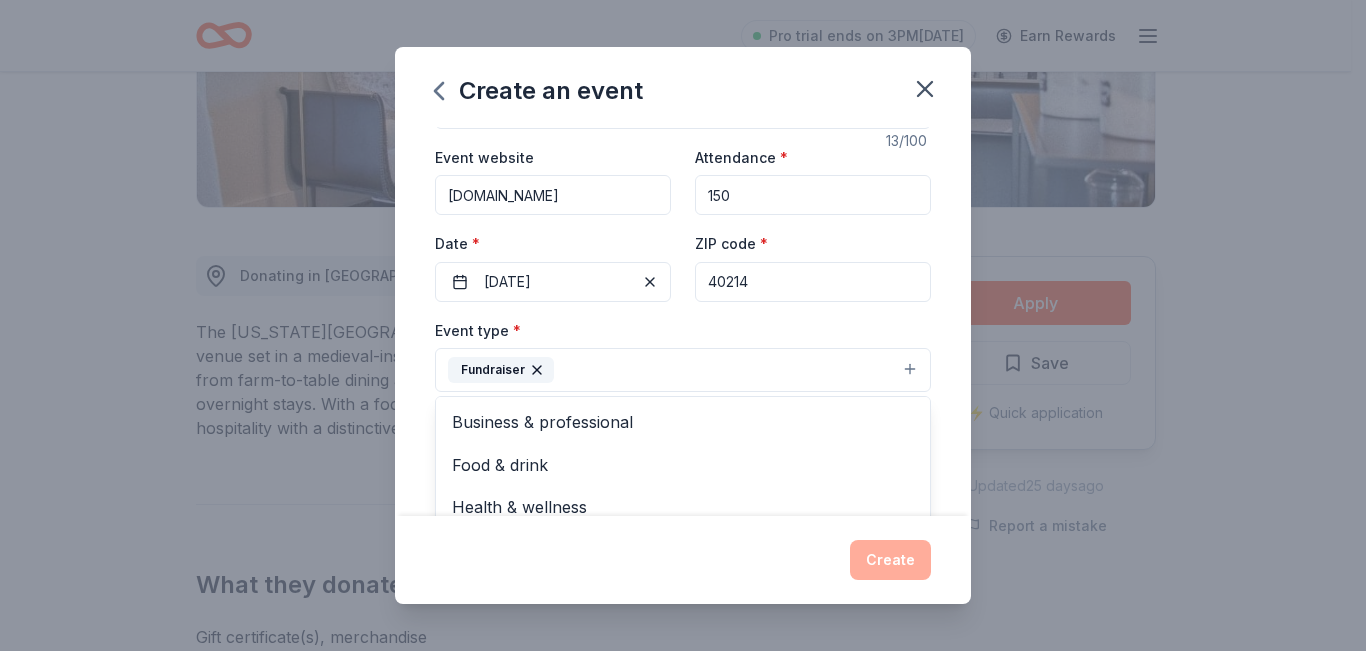 scroll, scrollTop: 100, scrollLeft: 0, axis: vertical 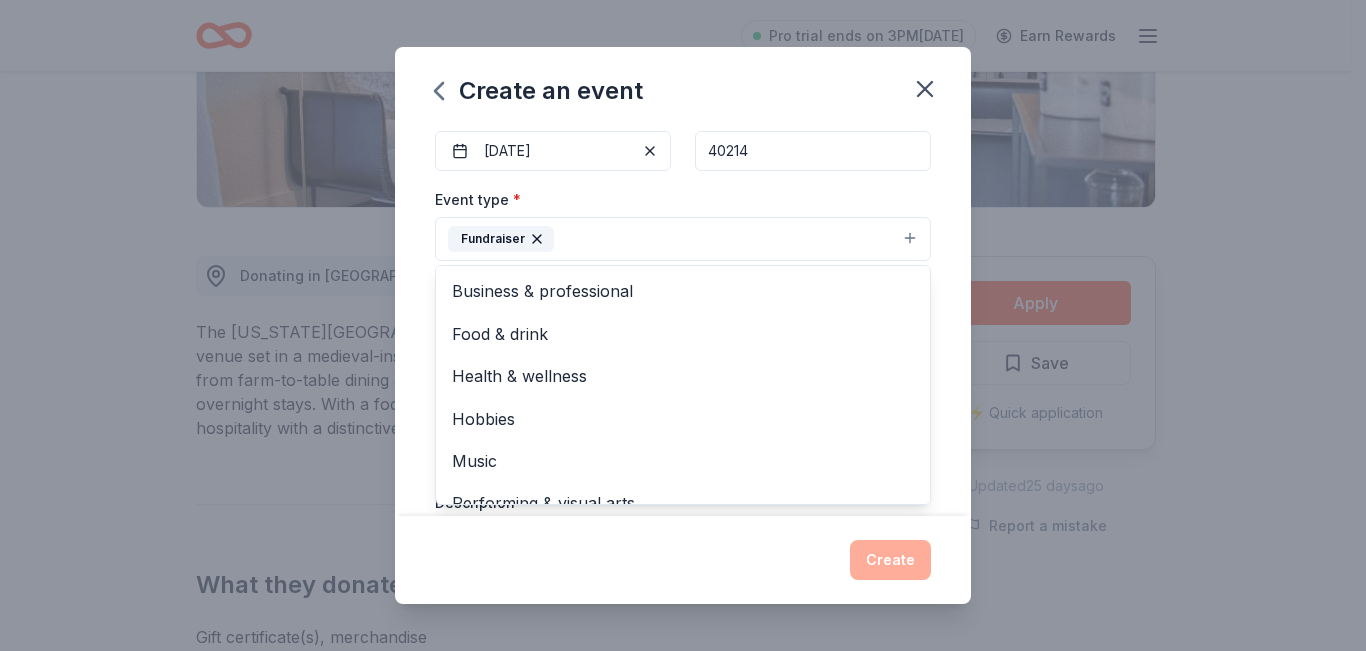 click on "Event name * Fall Festival 13 /100 Event website www.sna-panthers.org Attendance * 150 Date * 10/03/2025 ZIP code * 40214 Event type * Fundraiser Business & professional Food & drink Health & wellness Hobbies Music Performing & visual arts Demographic Select We use this information to help brands find events with their target demographic to sponsor their products. Mailing address Apt/unit Description What are you looking for? * Auction & raffle Meals Snacks Desserts Alcohol Beverages Send me reminders Email me reminders of donor application deadlines Recurring event" at bounding box center (683, 321) 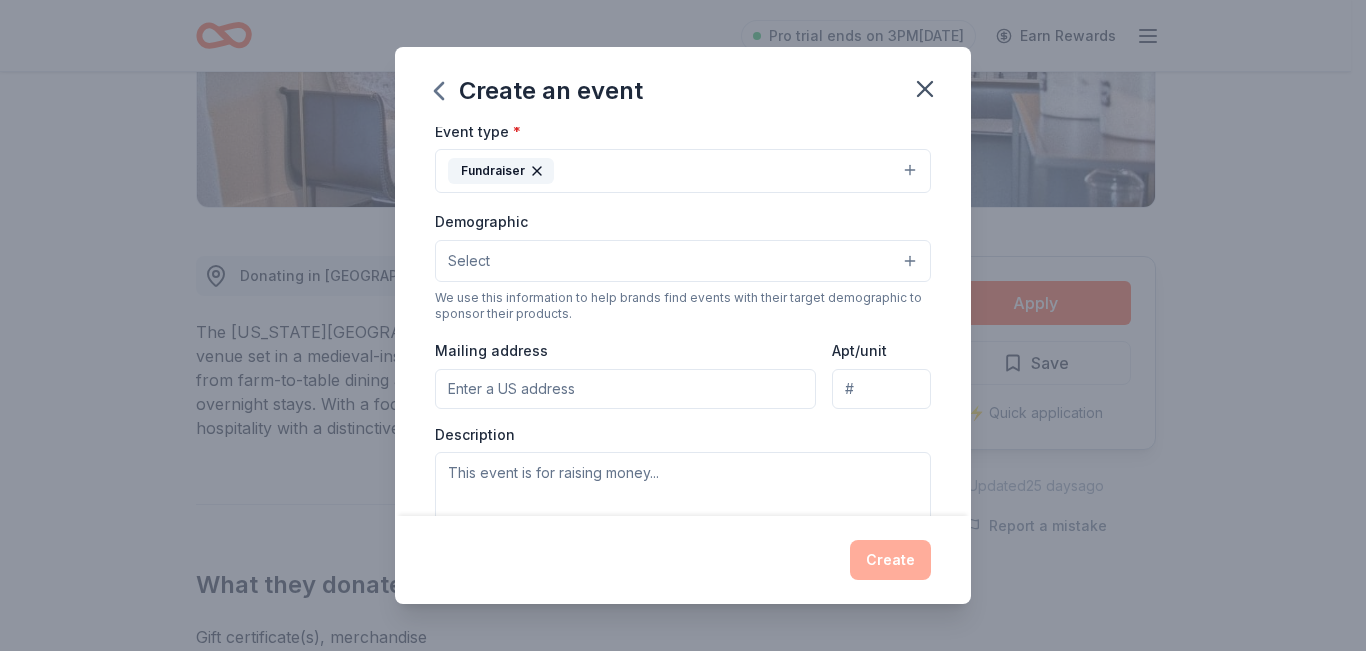 scroll, scrollTop: 300, scrollLeft: 0, axis: vertical 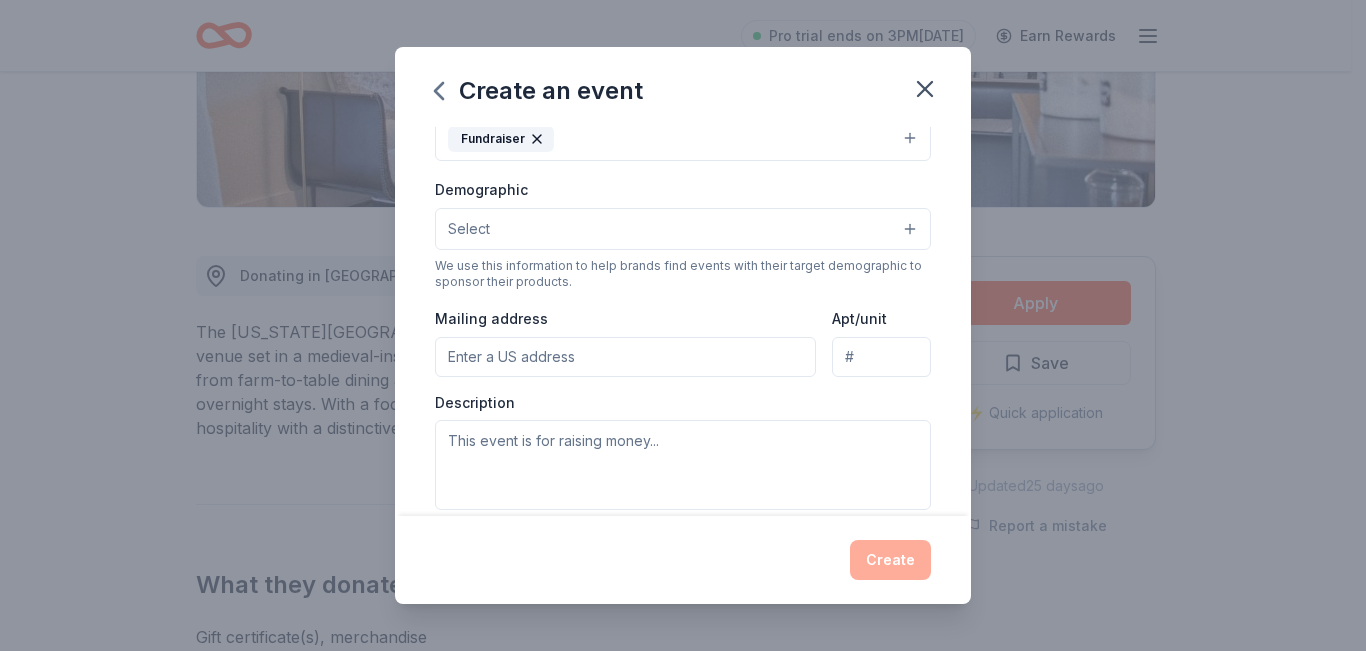click on "Mailing address" at bounding box center (625, 357) 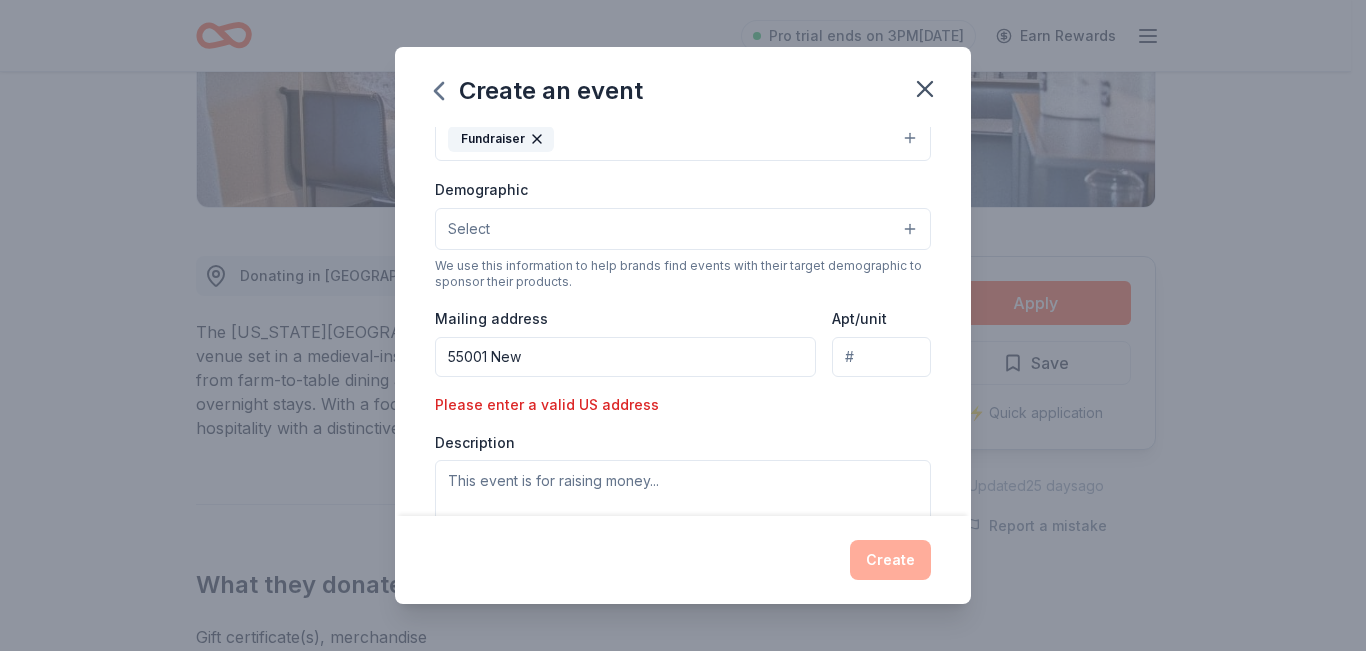 click on "55001 New" at bounding box center [625, 357] 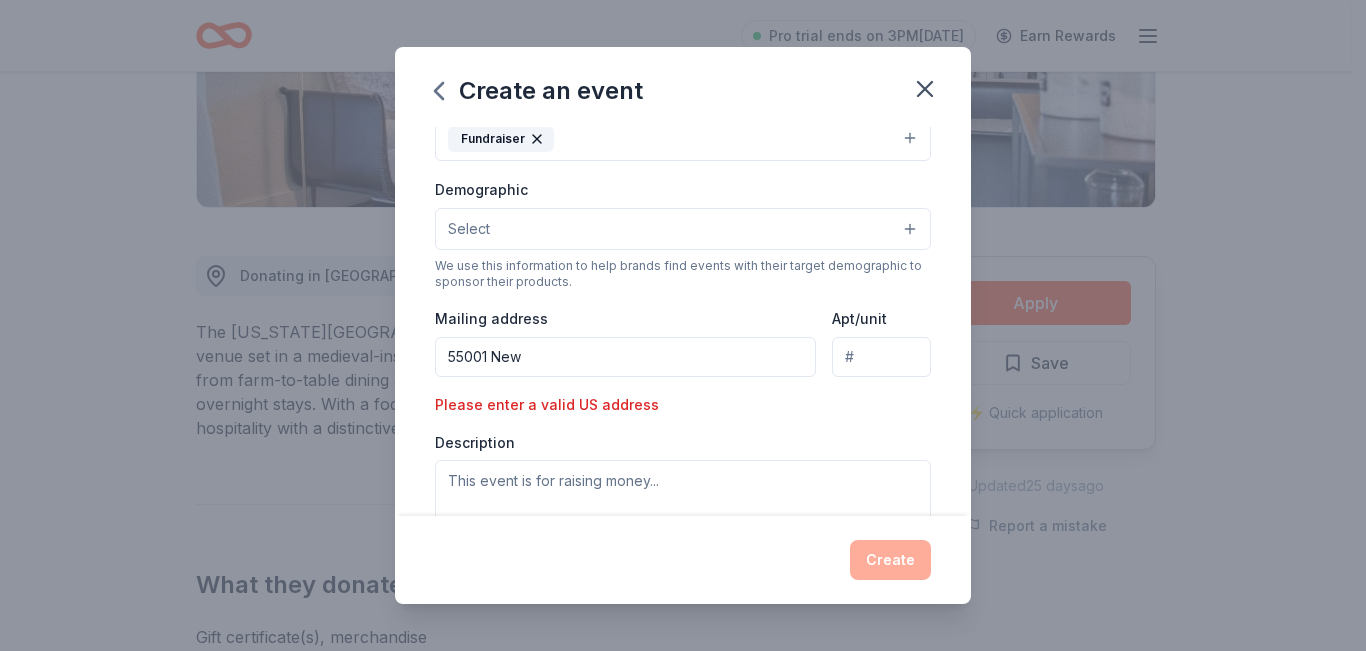 click on "55001 New" at bounding box center [625, 357] 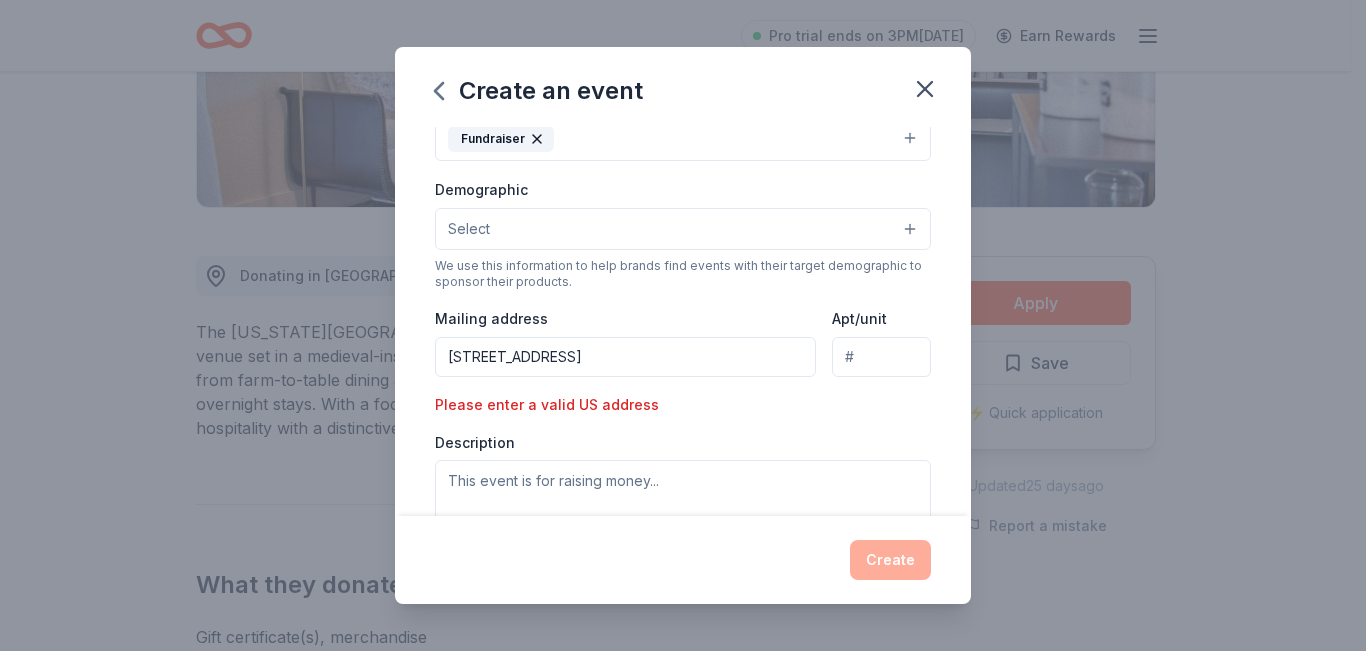 click on "Description" at bounding box center [683, 492] 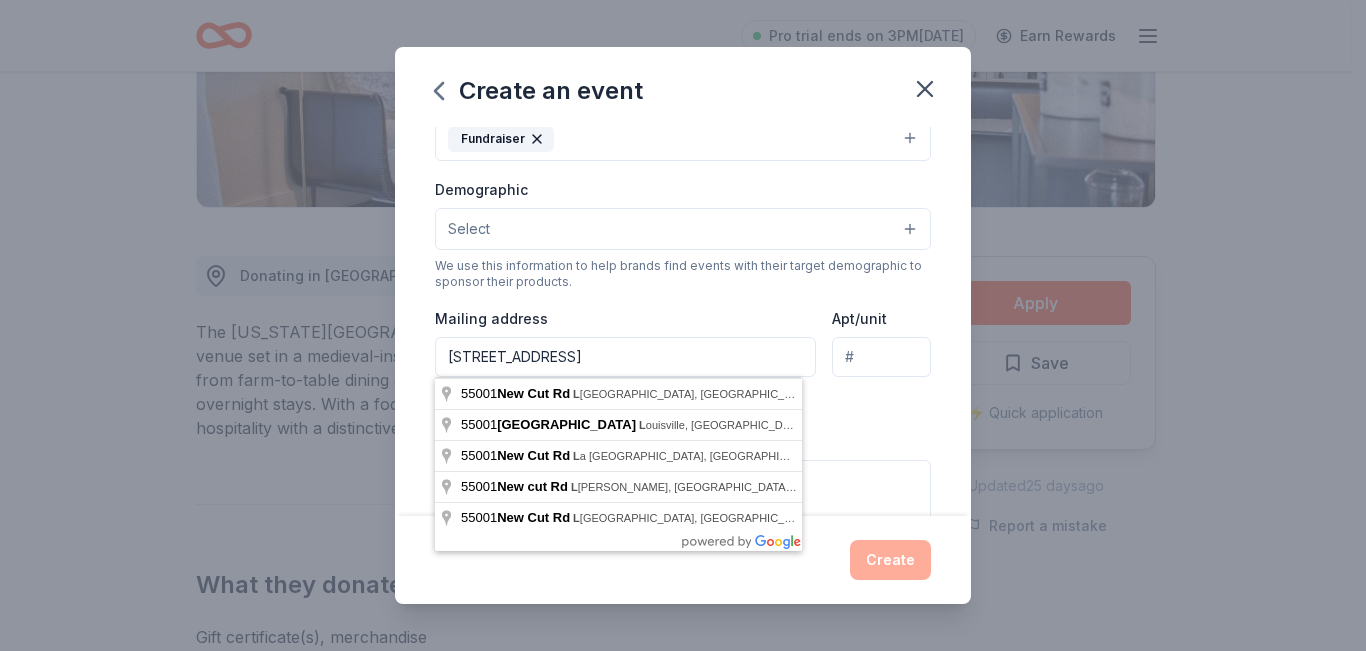 click on "55001 New Cut Rd L" at bounding box center (625, 357) 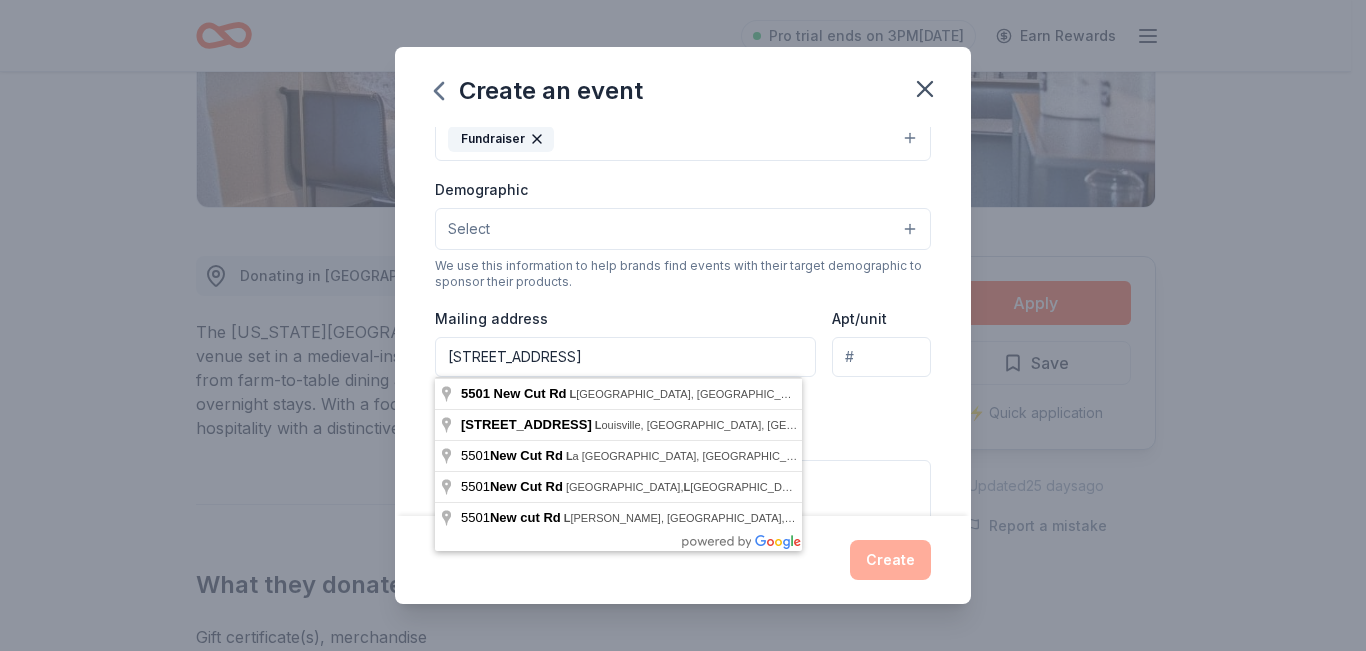 click on "5501 New Cut Rd L" at bounding box center (625, 357) 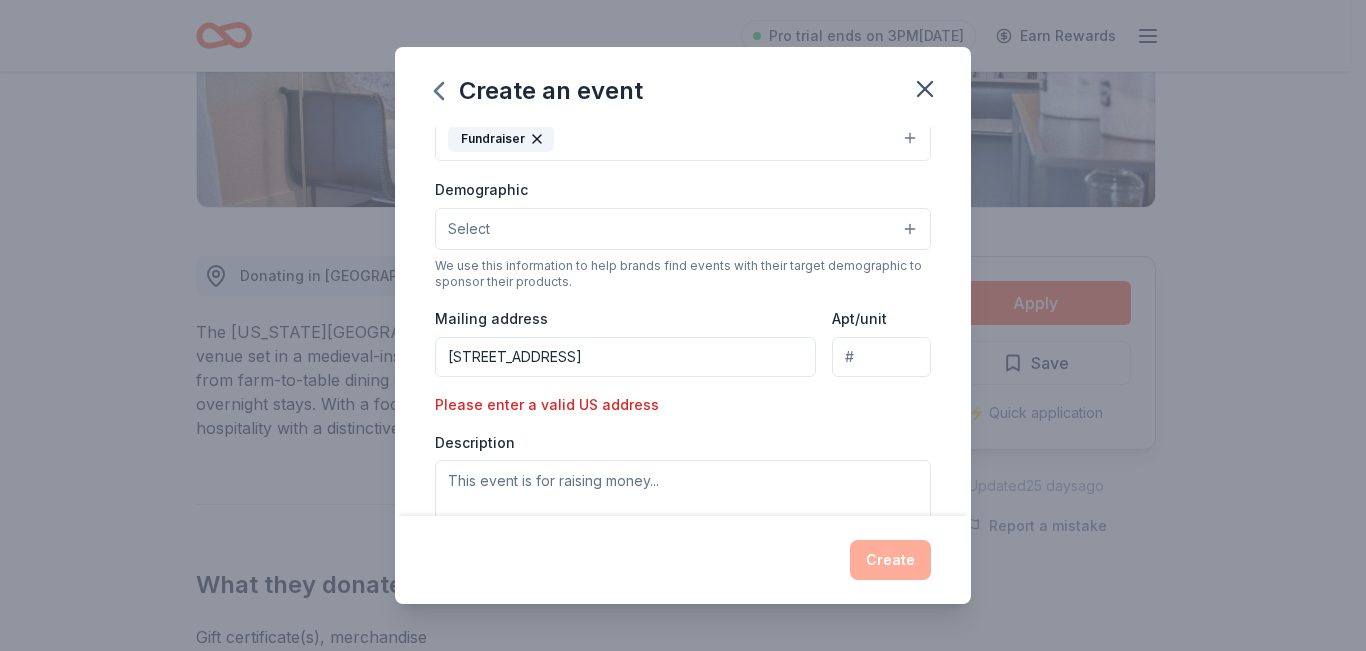 type on "5501 New Cut Road, Louisville, KY, 40214" 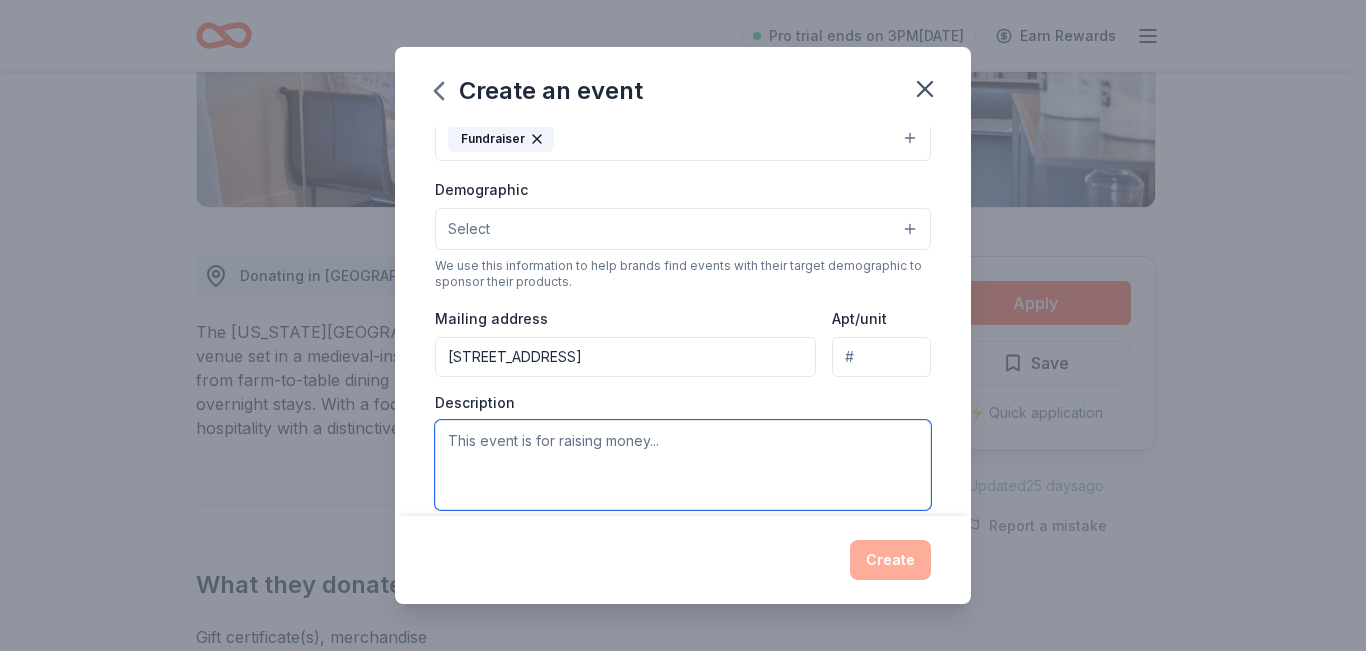 click at bounding box center (683, 465) 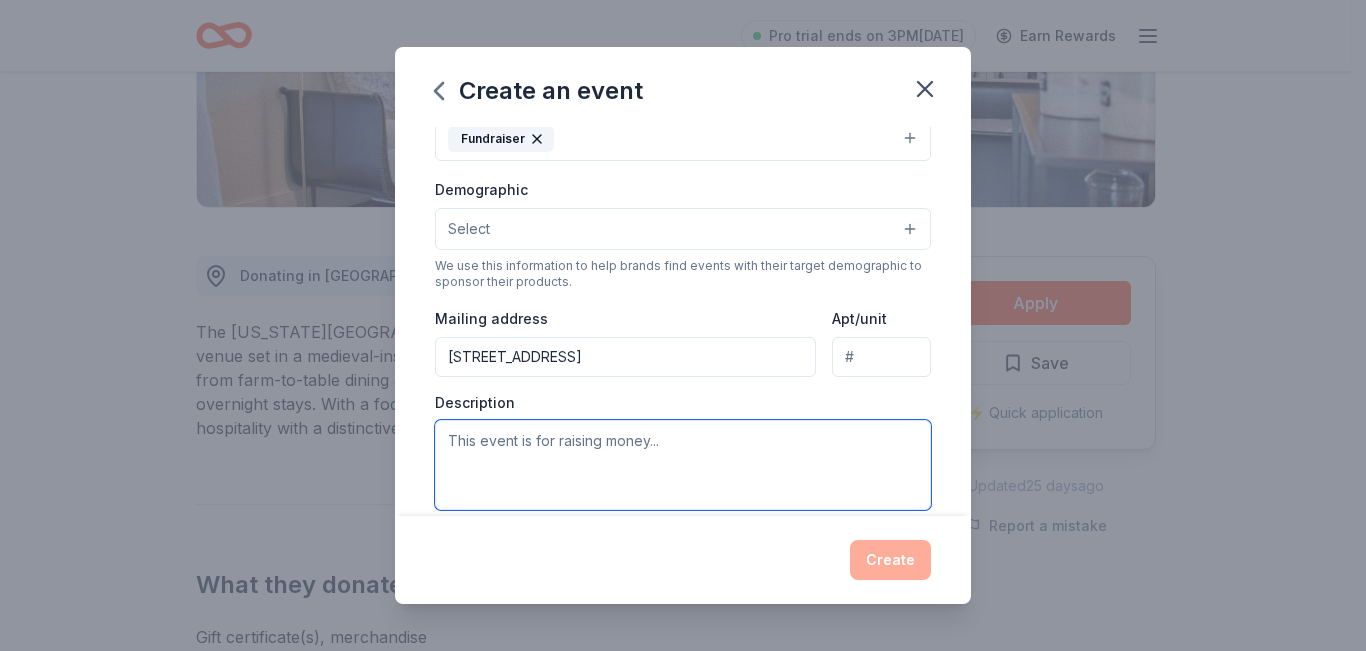 paste on "The event is a fundraising event in order to raise money to provide busses for our students to attend field trips as well as to bring in experiences to the school. We are looking for donations for our silent auction and raffles (passes, gift cards, merch, etc.) Companies that donate will be recognized on our social media." 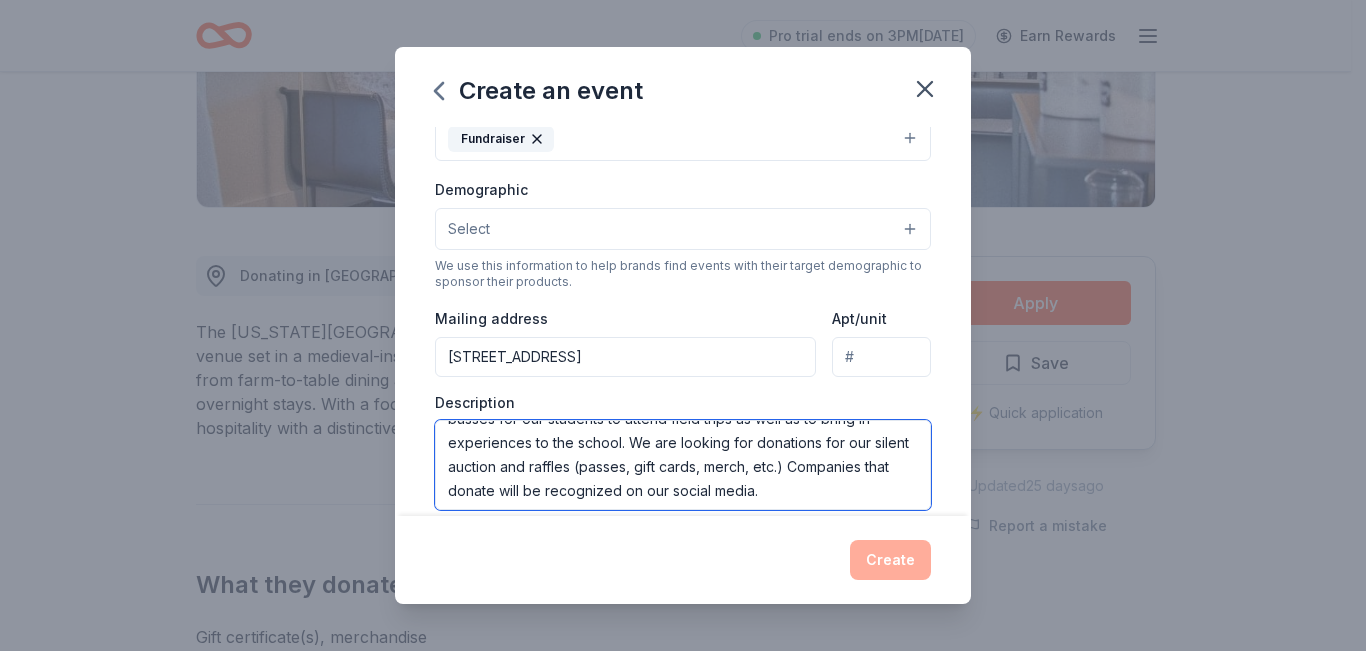 scroll, scrollTop: 48, scrollLeft: 0, axis: vertical 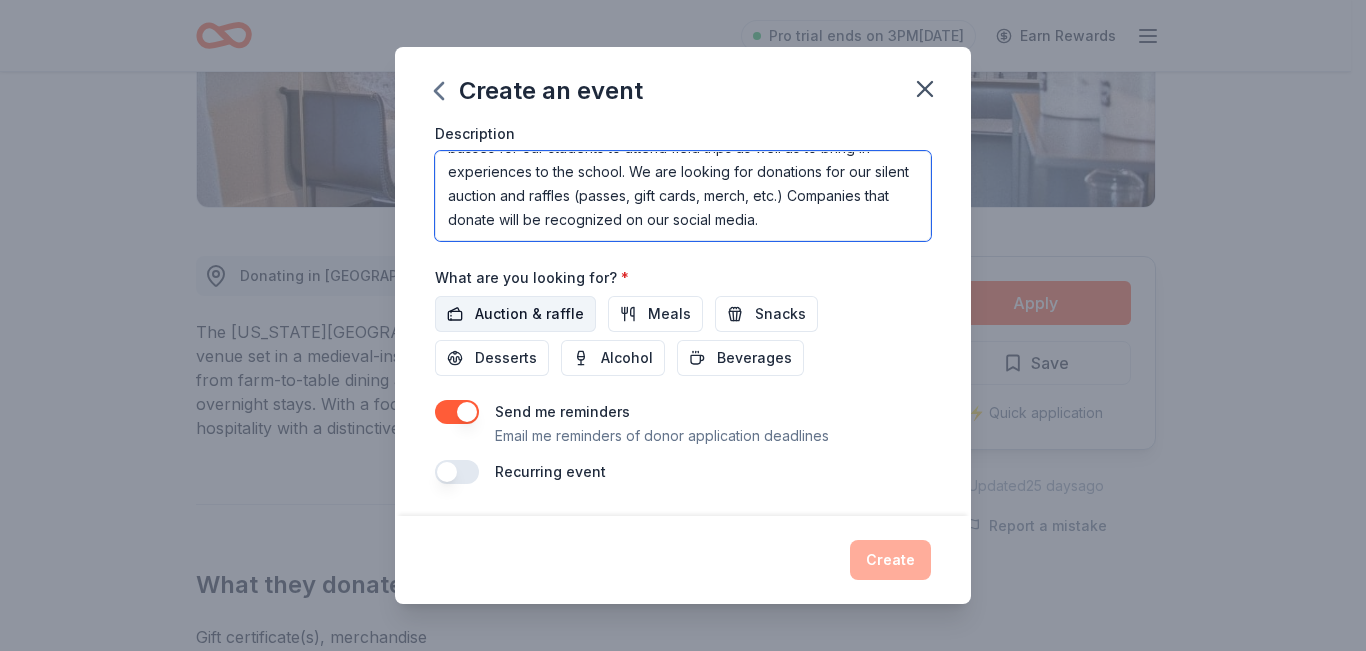 type on "The event is a fundraising event in order to raise money to provide busses for our students to attend field trips as well as to bring in experiences to the school. We are looking for donations for our silent auction and raffles (passes, gift cards, merch, etc.) Companies that donate will be recognized on our social media." 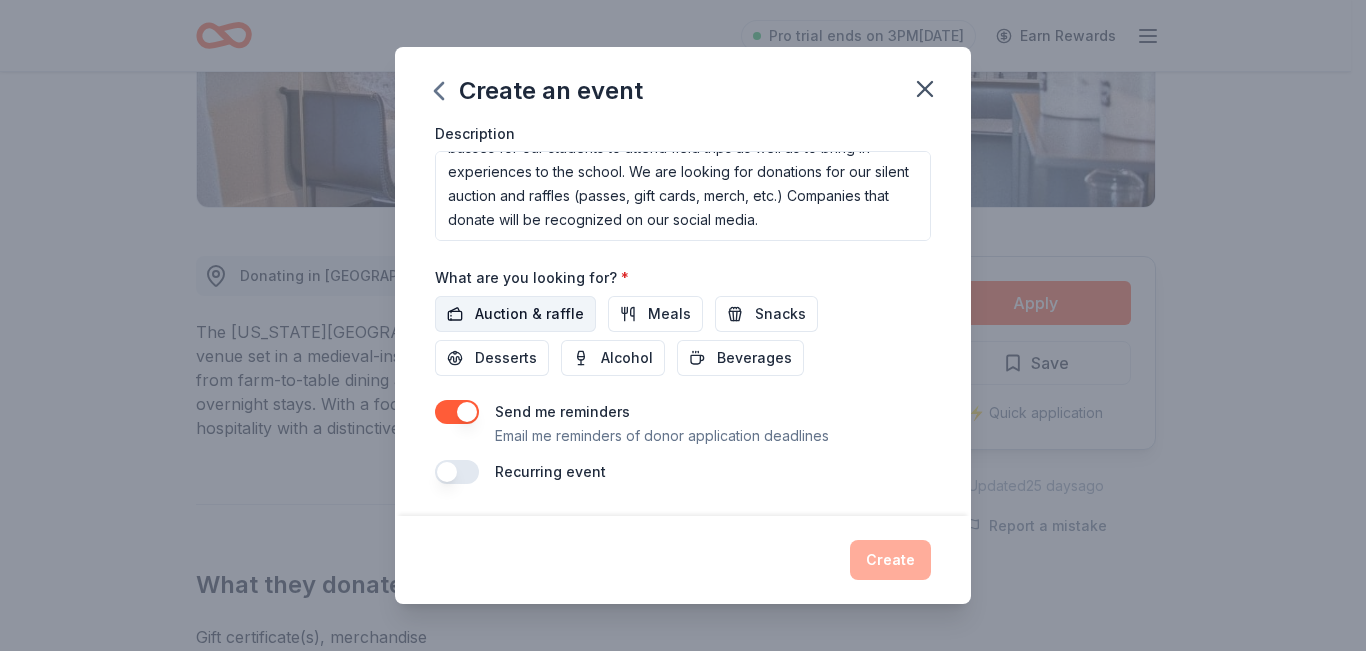 click on "Auction & raffle" at bounding box center [529, 314] 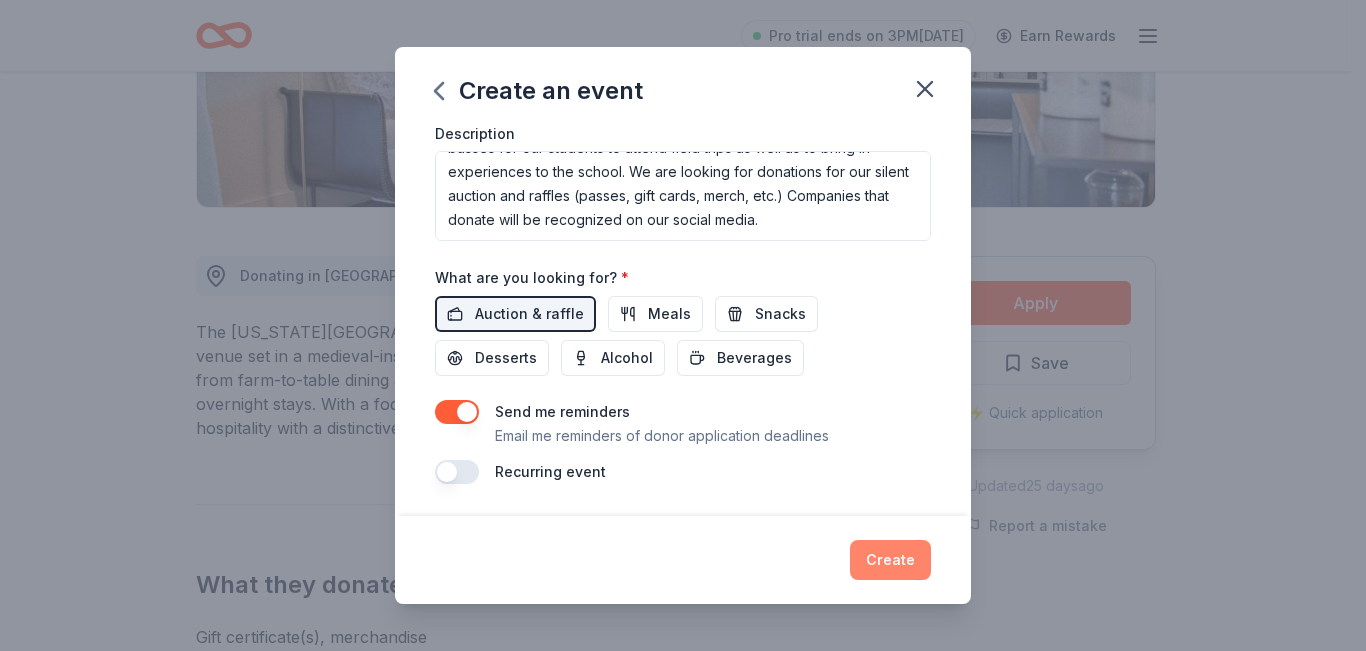 click on "Create" at bounding box center [890, 560] 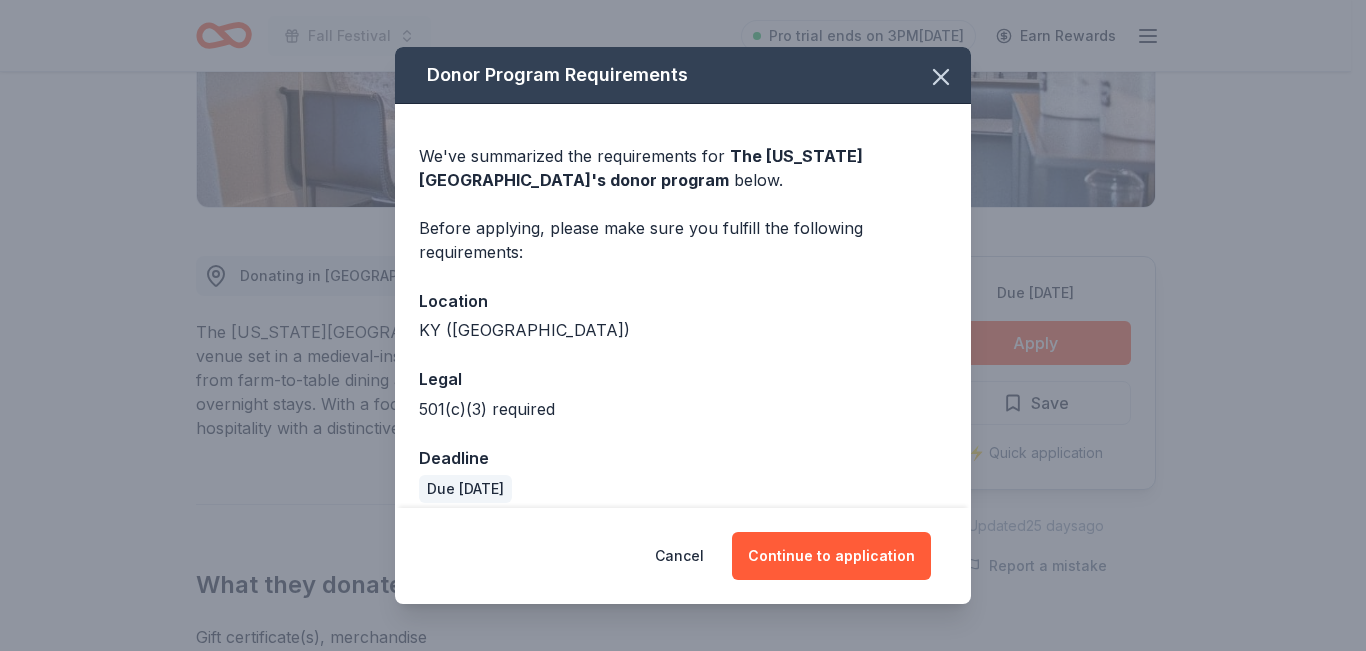 scroll, scrollTop: 19, scrollLeft: 0, axis: vertical 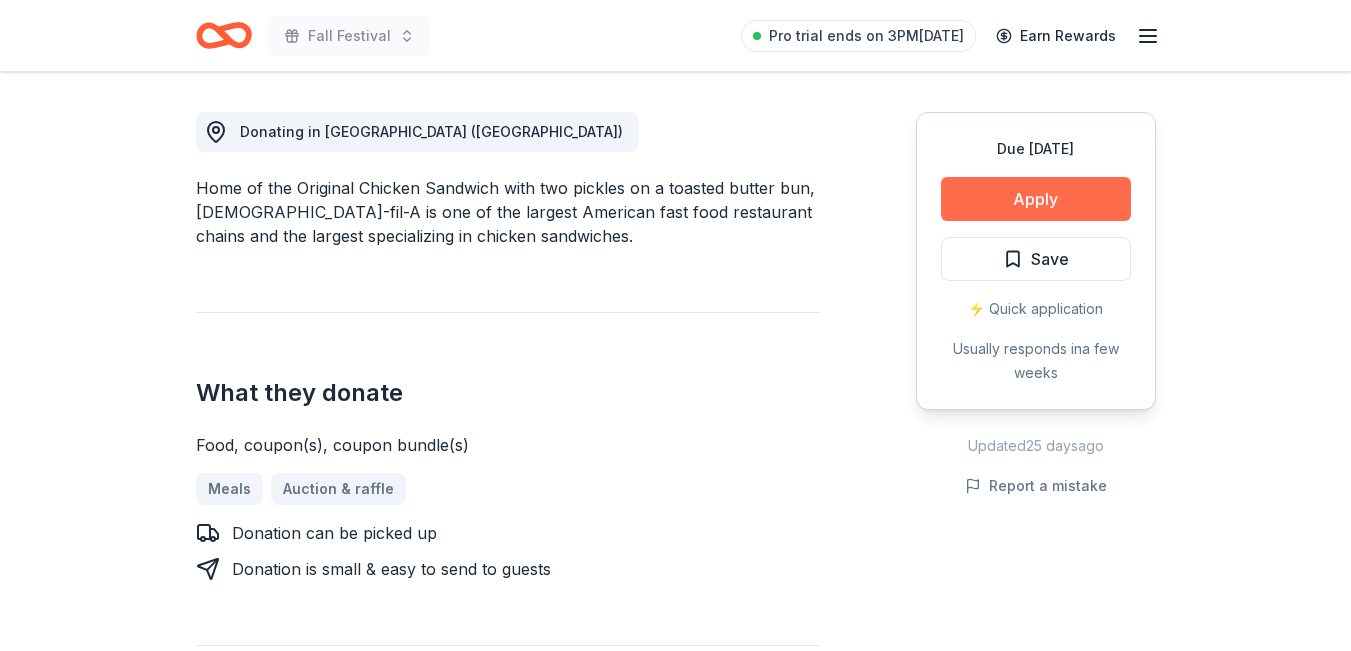 click on "Apply" at bounding box center [1036, 199] 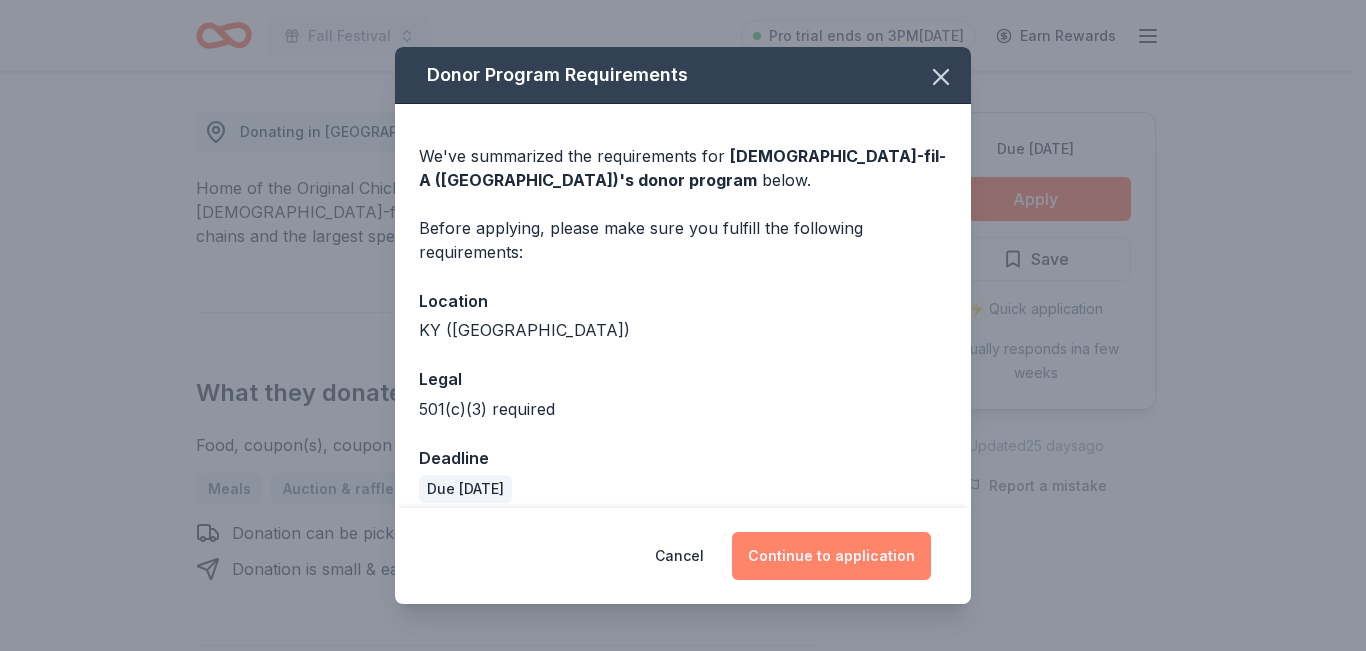 click on "Continue to application" at bounding box center [831, 556] 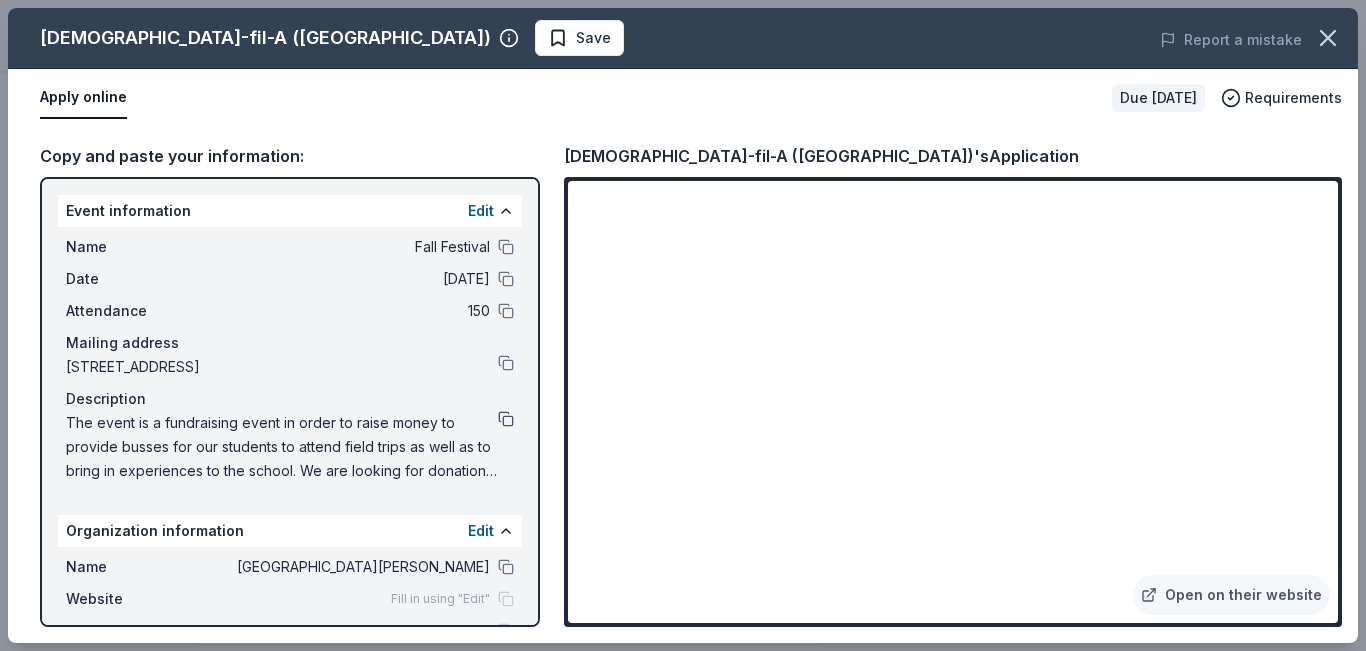 click at bounding box center (506, 419) 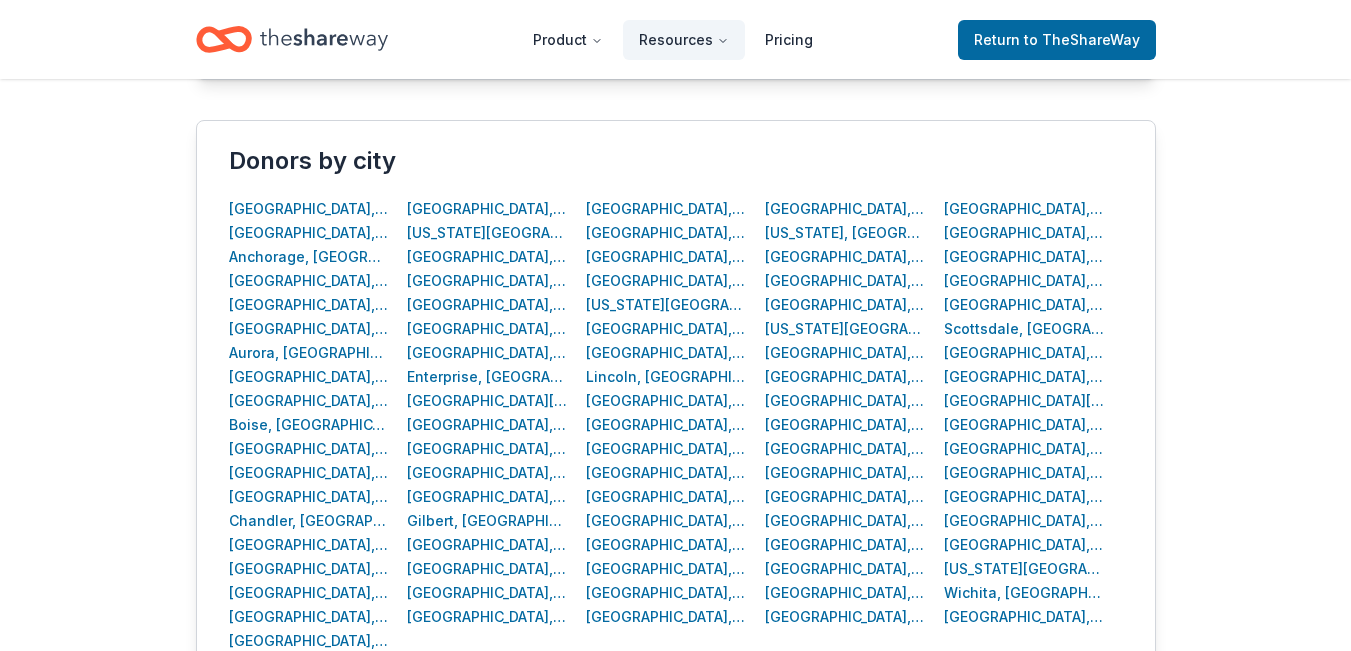 scroll, scrollTop: 800, scrollLeft: 0, axis: vertical 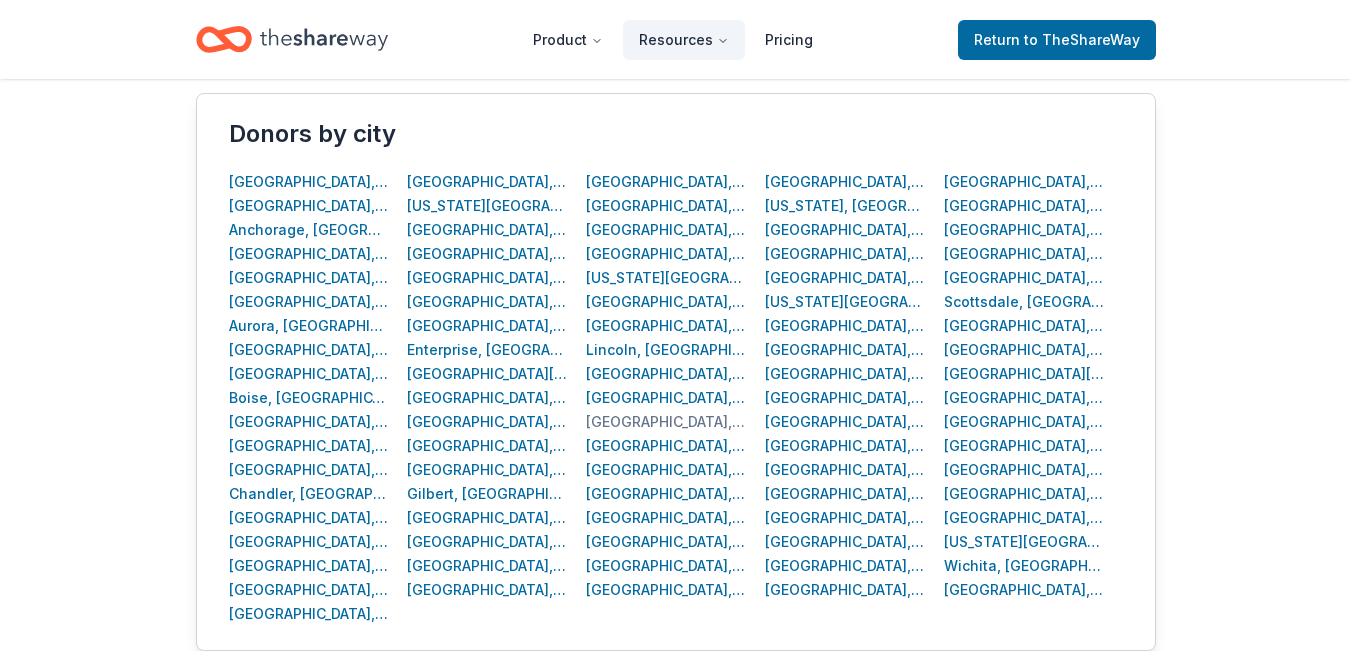 click on "[GEOGRAPHIC_DATA], [GEOGRAPHIC_DATA]" at bounding box center [666, 422] 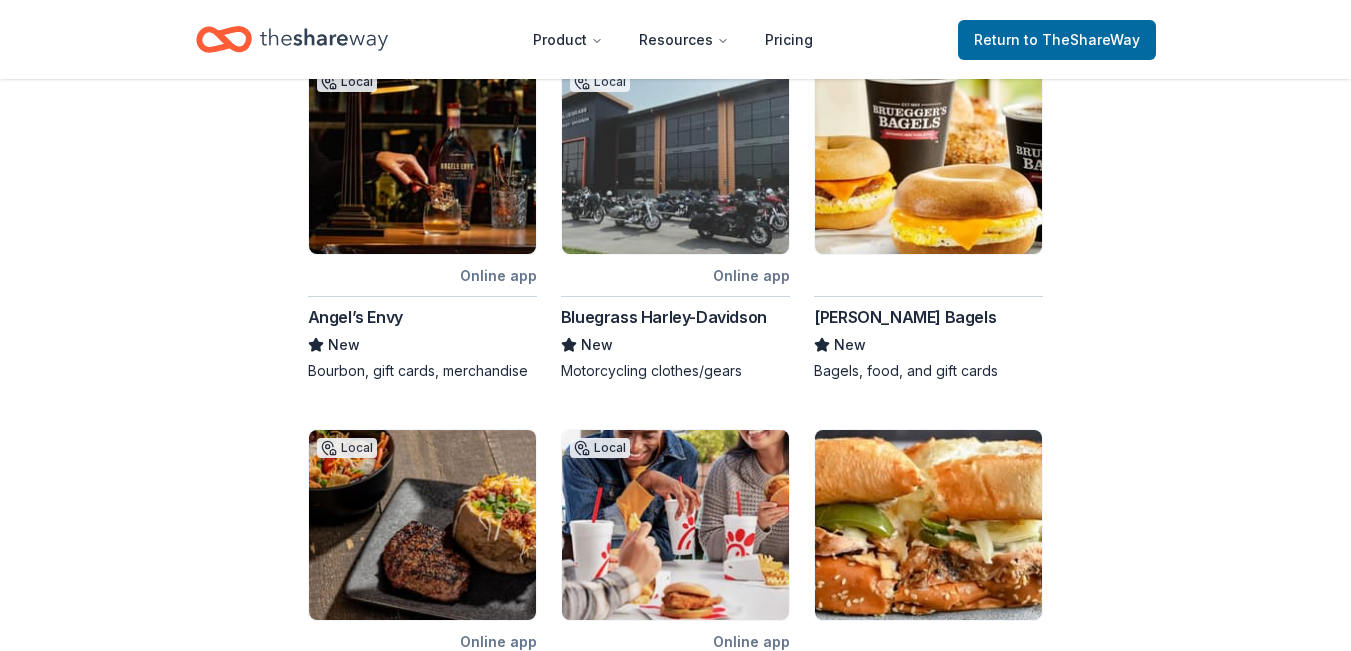 scroll, scrollTop: 500, scrollLeft: 0, axis: vertical 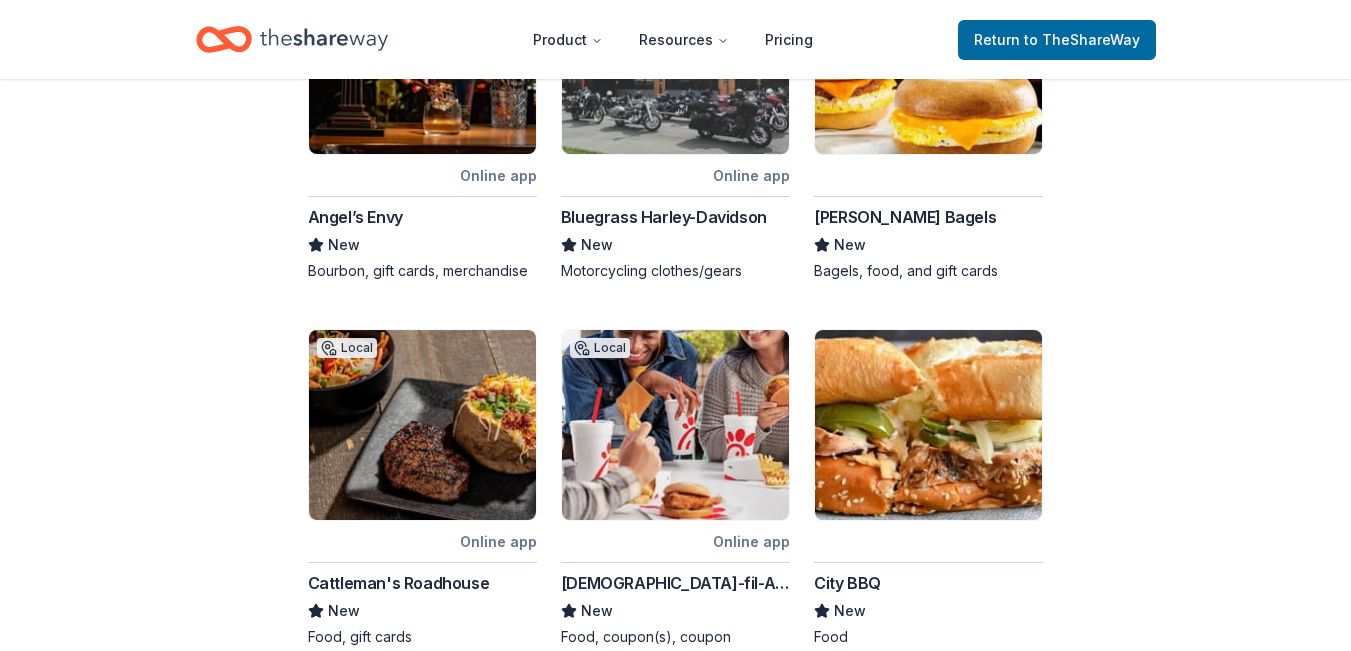 click on "[PERSON_NAME] Bagels" at bounding box center (905, 217) 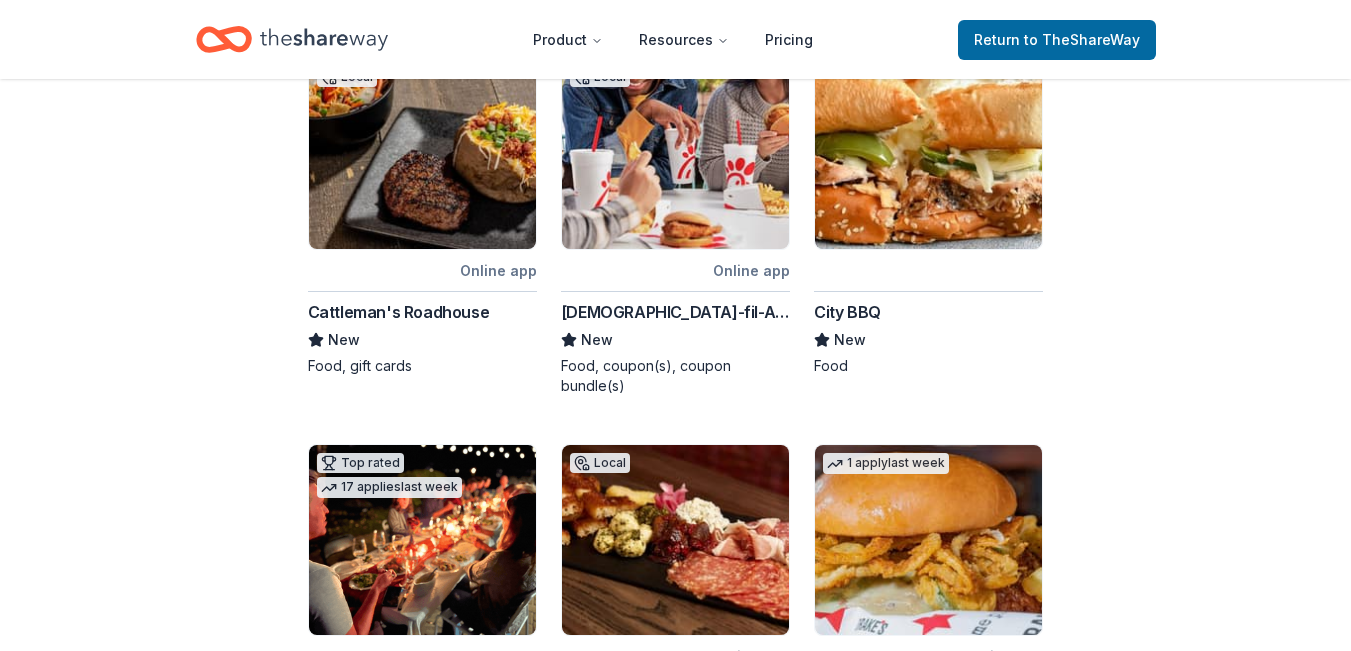 scroll, scrollTop: 800, scrollLeft: 0, axis: vertical 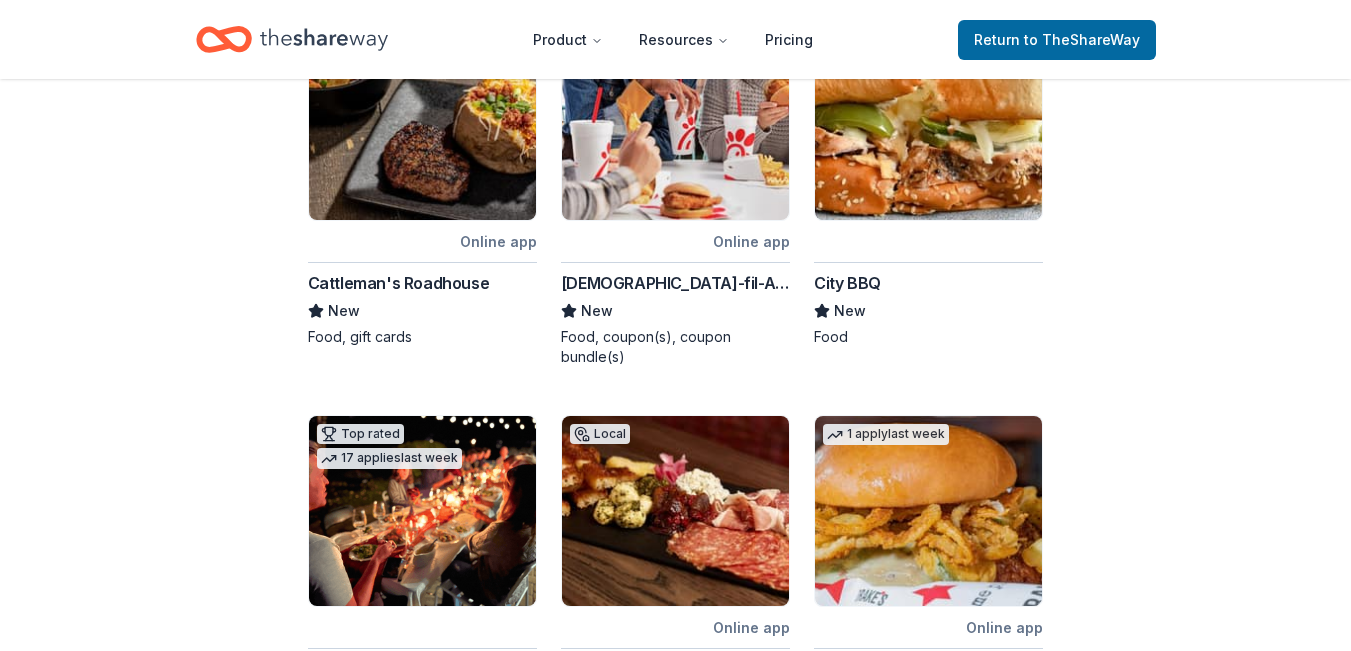 click on "Cattleman's Roadhouse" at bounding box center [399, 283] 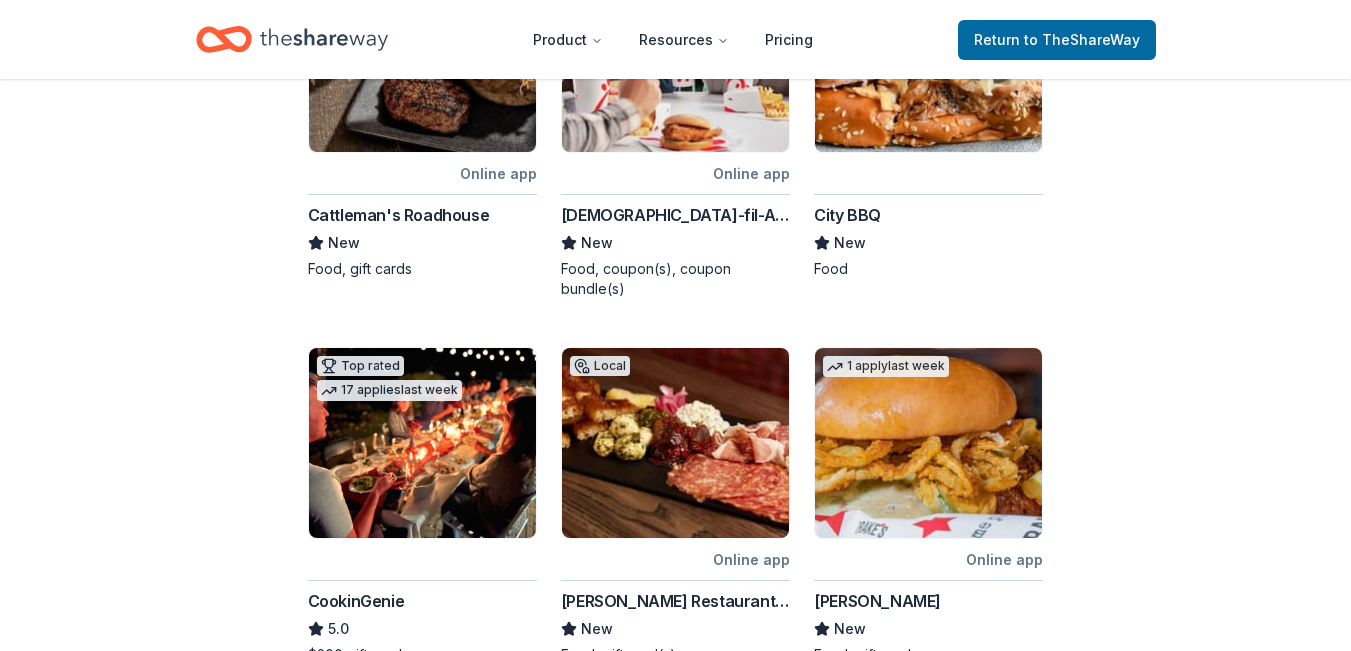 scroll, scrollTop: 900, scrollLeft: 0, axis: vertical 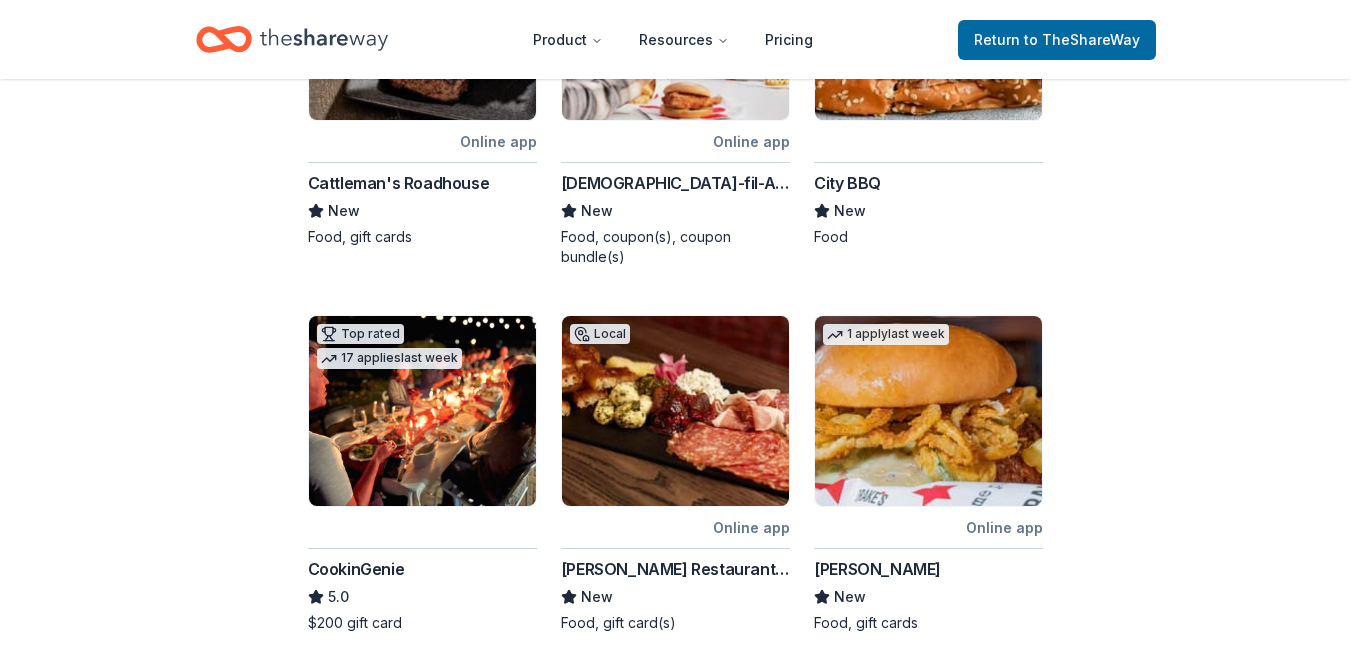 click on "City BBQ" at bounding box center [847, 183] 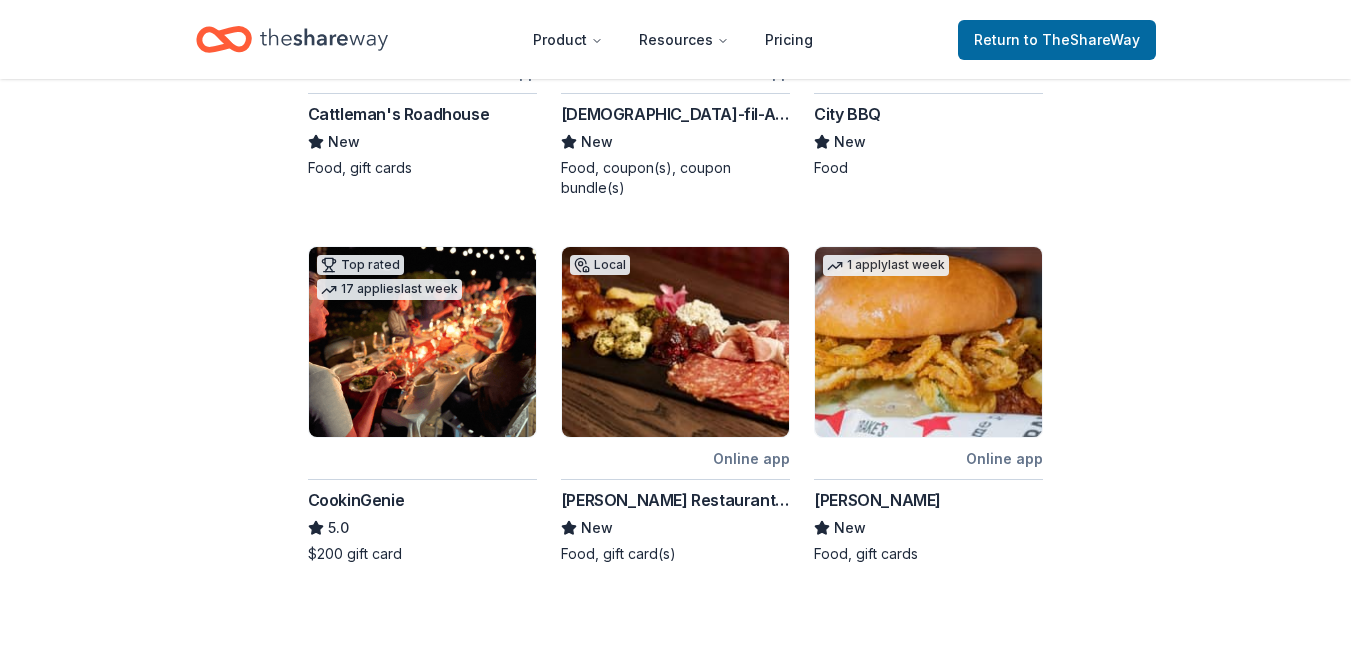 scroll, scrollTop: 1000, scrollLeft: 0, axis: vertical 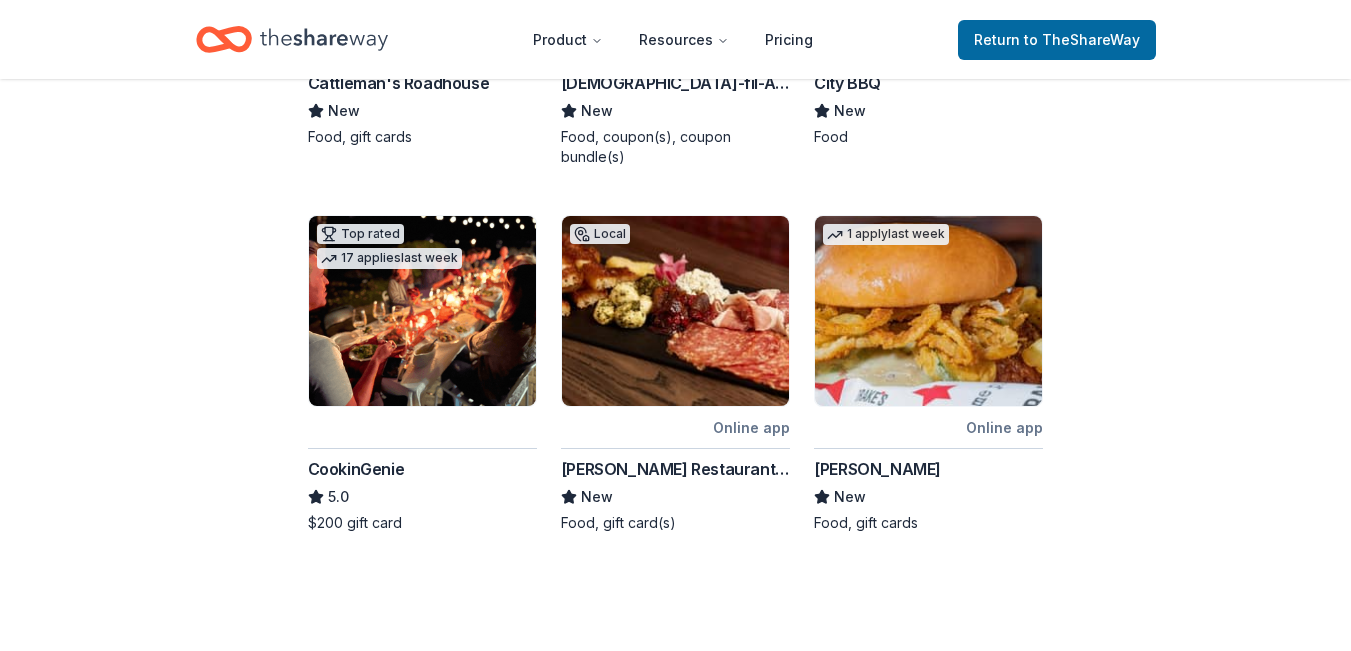 click on "CookinGenie" at bounding box center (356, 469) 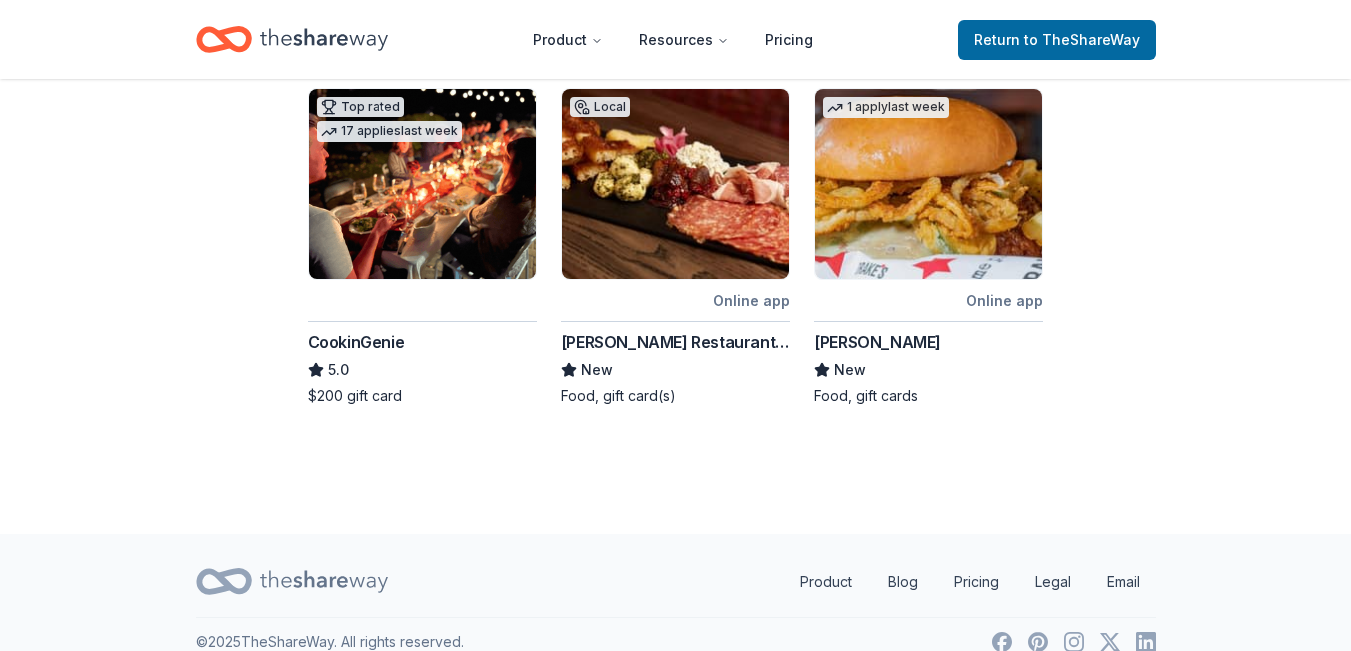 scroll, scrollTop: 1133, scrollLeft: 0, axis: vertical 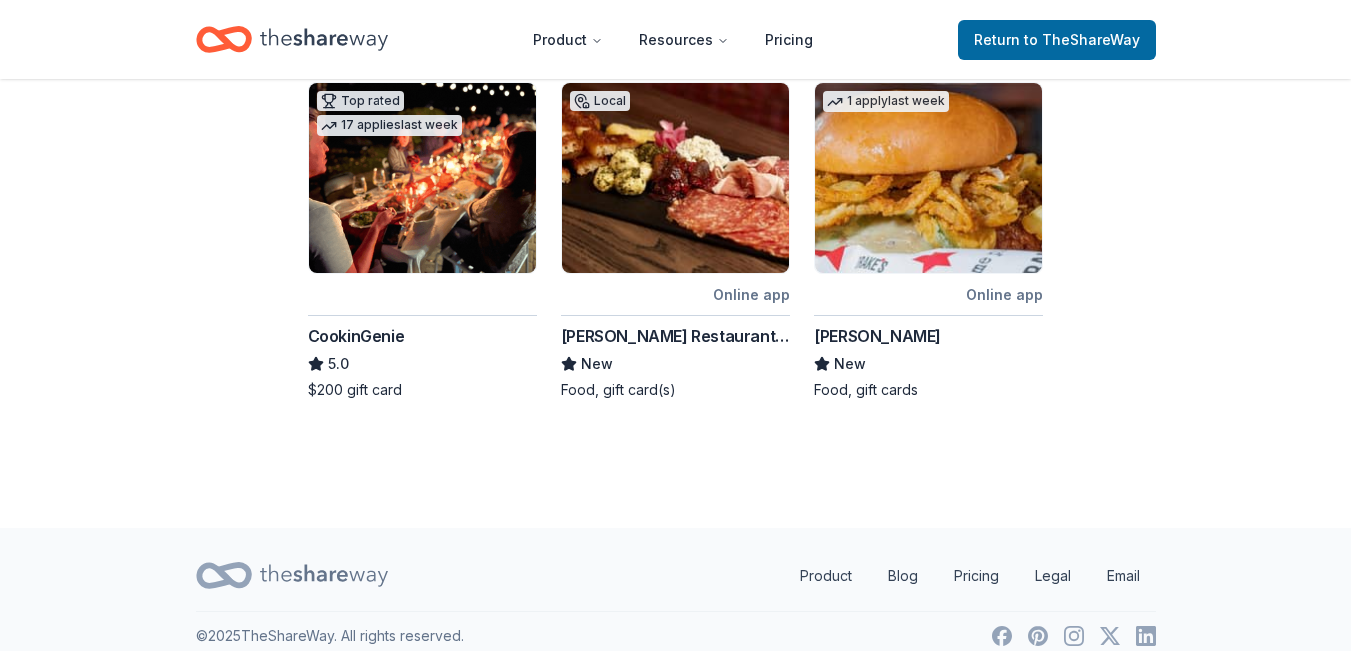 click on "[PERSON_NAME]" at bounding box center [877, 336] 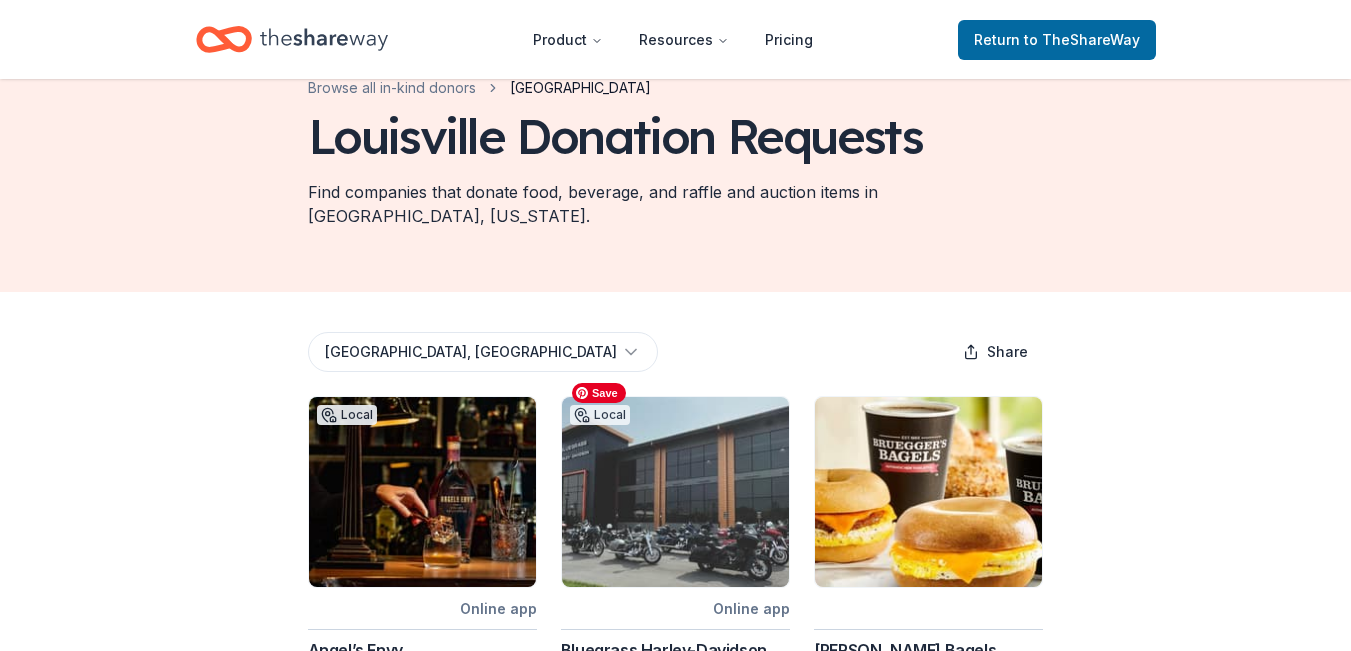 scroll, scrollTop: 0, scrollLeft: 0, axis: both 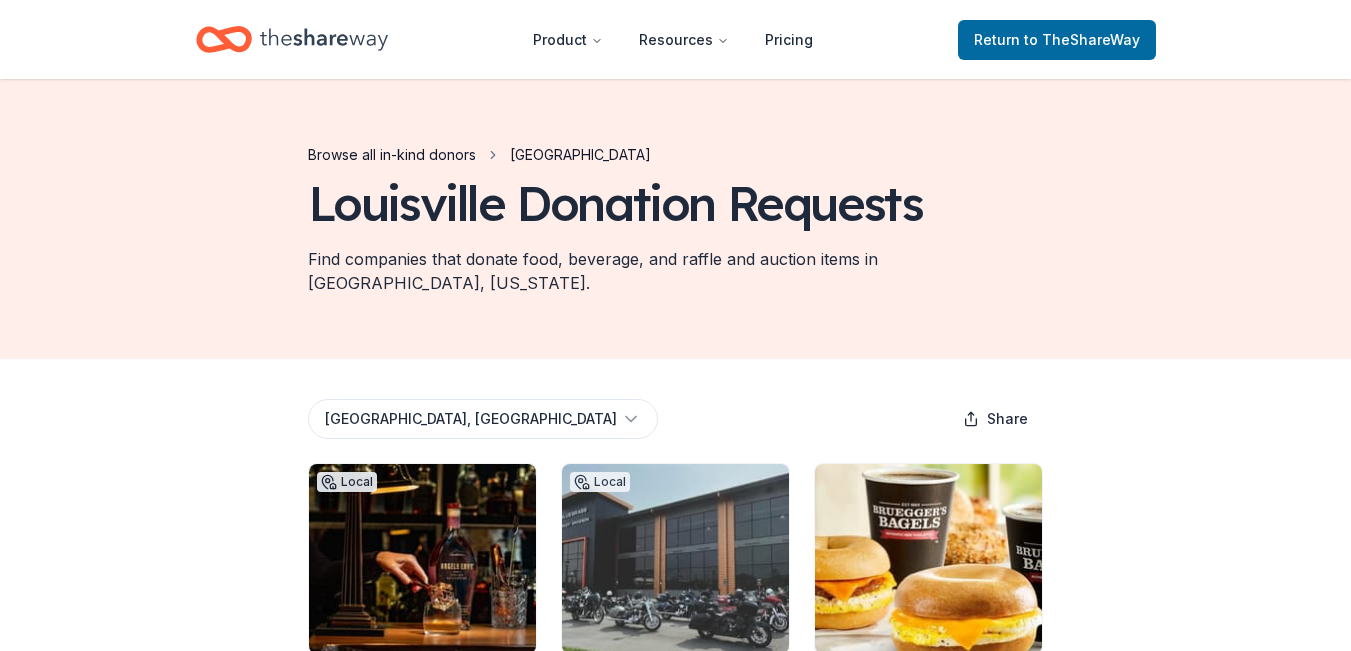 click on "Browse all in-kind donors" at bounding box center (392, 155) 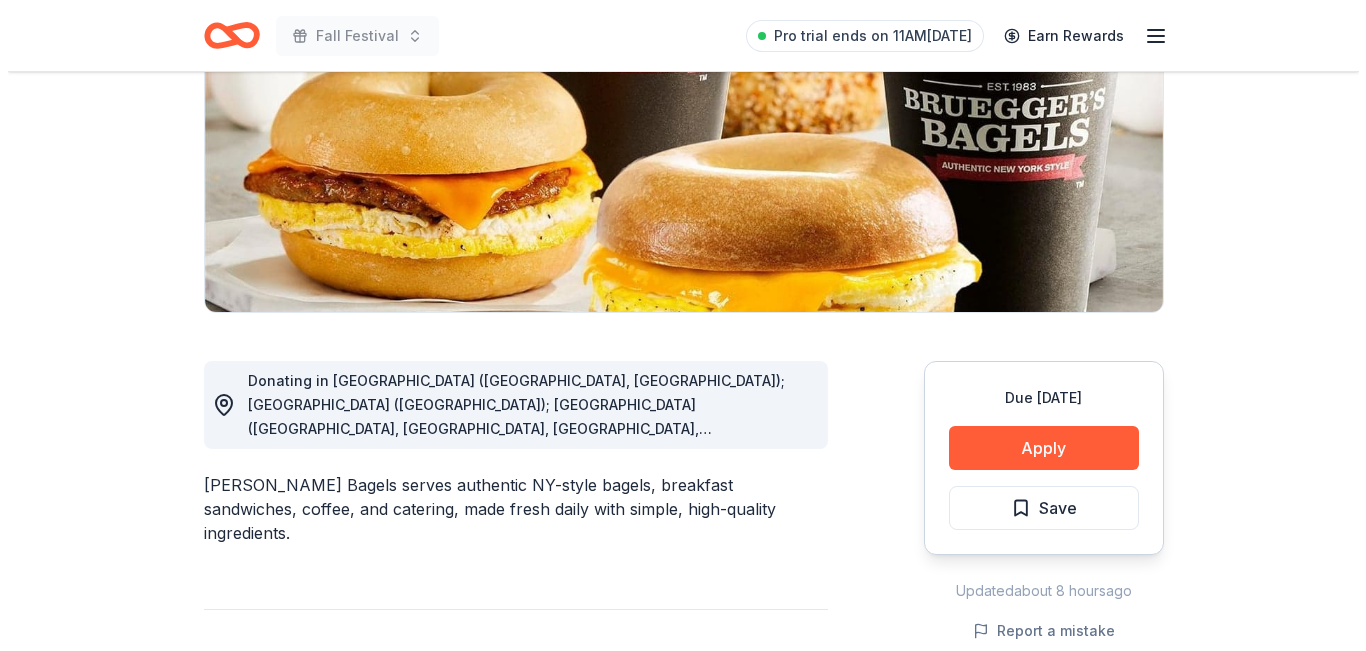 scroll, scrollTop: 400, scrollLeft: 0, axis: vertical 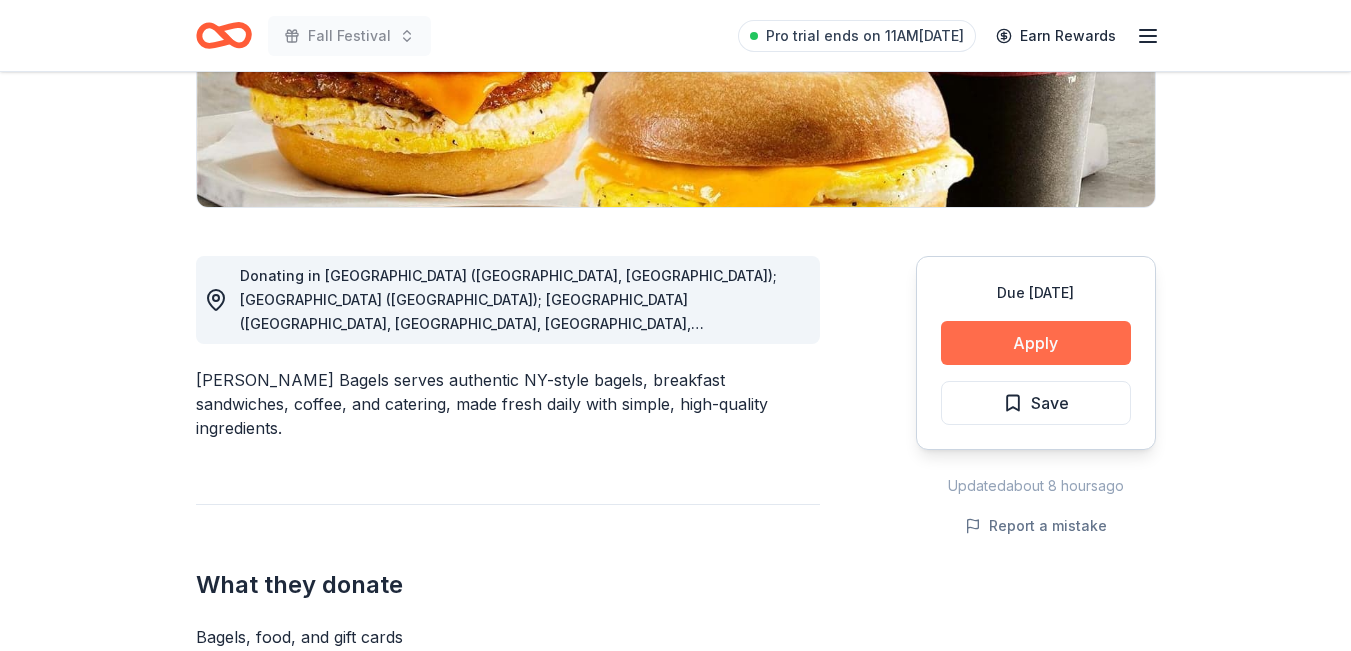 click on "Apply" at bounding box center (1036, 343) 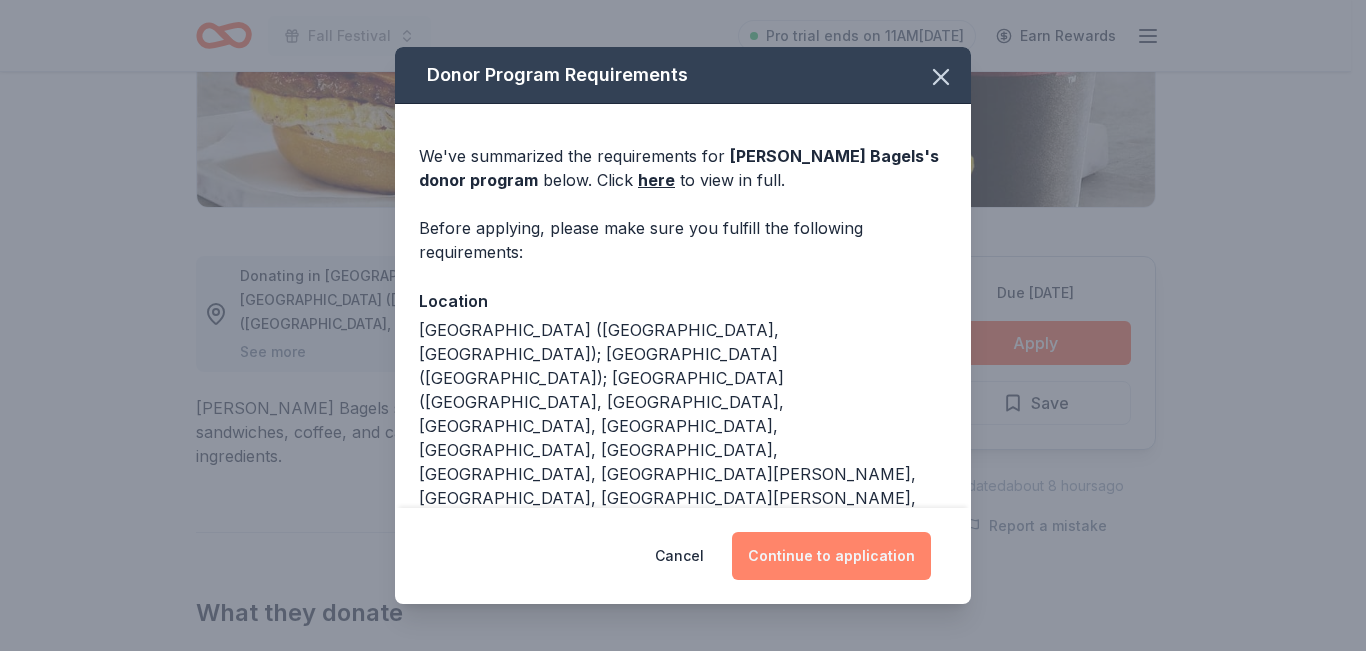 click on "Continue to application" at bounding box center (831, 556) 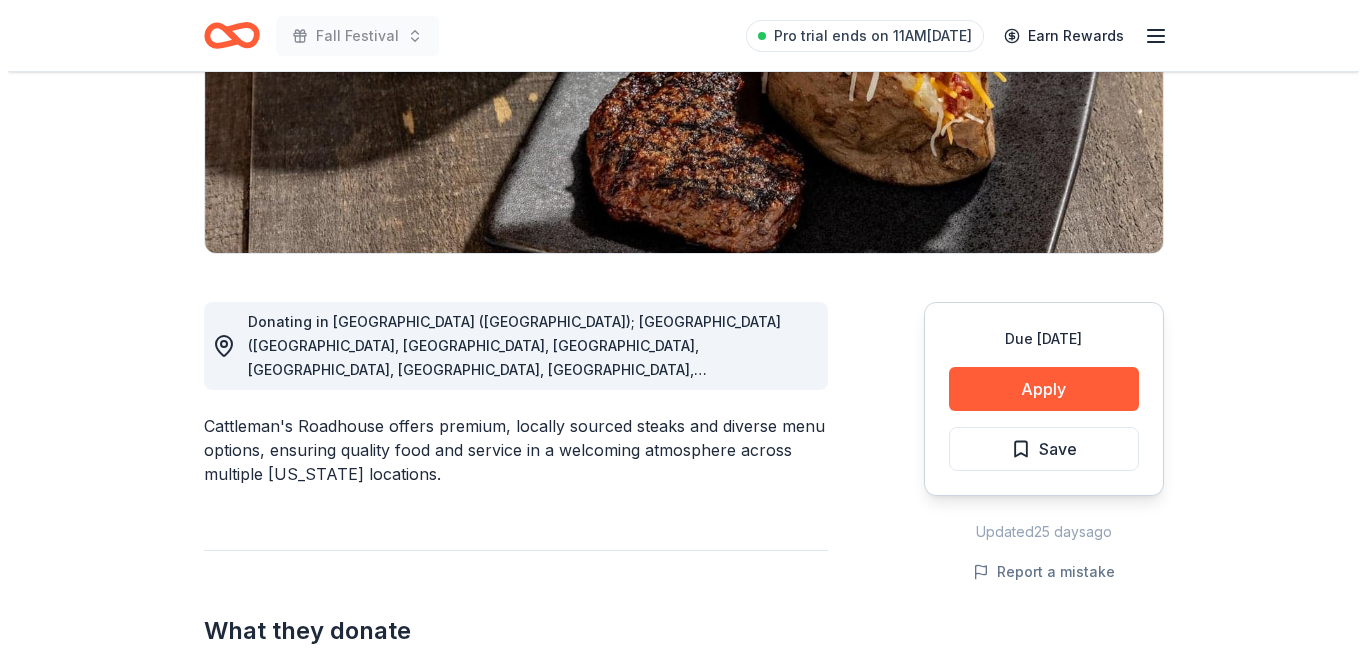 scroll, scrollTop: 400, scrollLeft: 0, axis: vertical 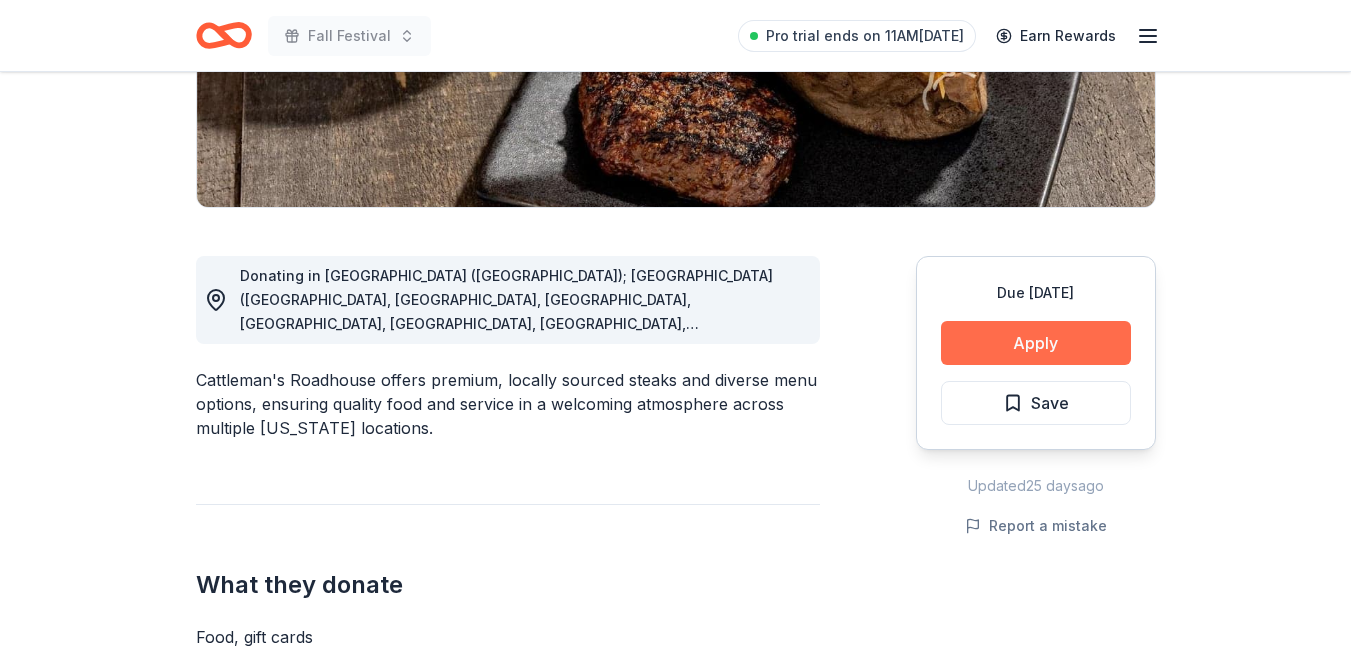 click on "Apply" at bounding box center (1036, 343) 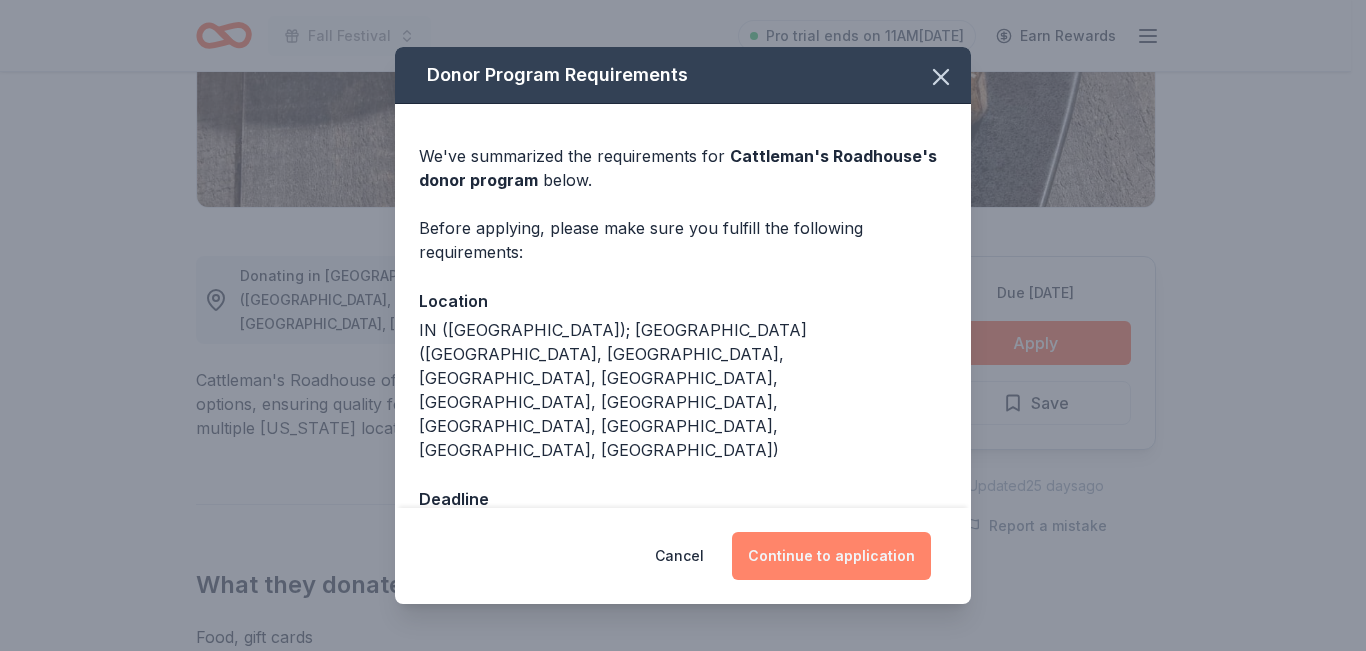 click on "Continue to application" at bounding box center [831, 556] 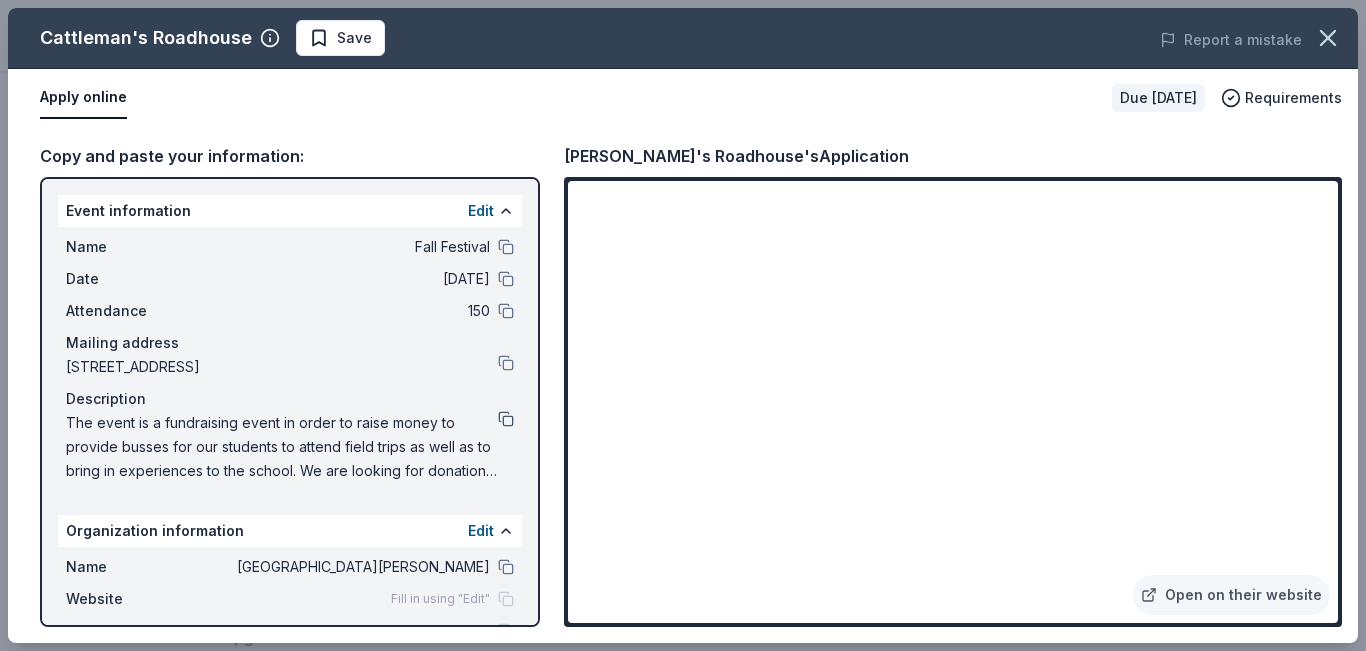 click at bounding box center [506, 419] 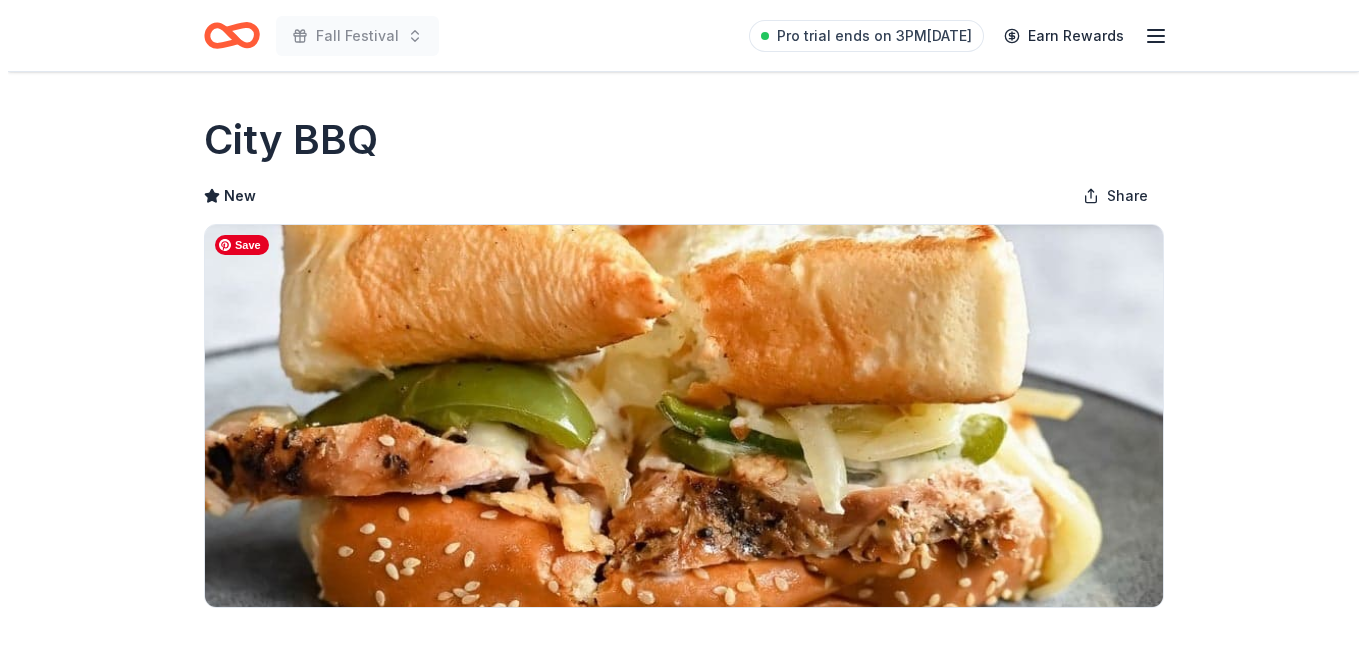 scroll, scrollTop: 300, scrollLeft: 0, axis: vertical 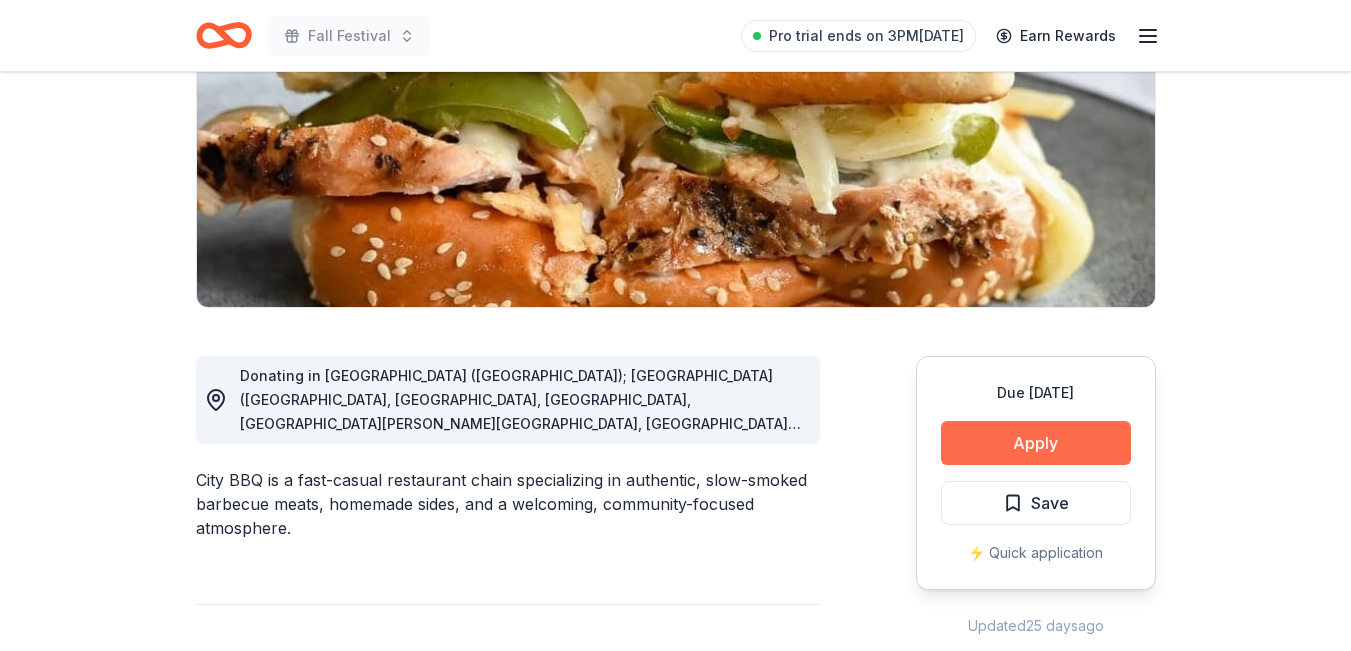click on "Apply" at bounding box center [1036, 443] 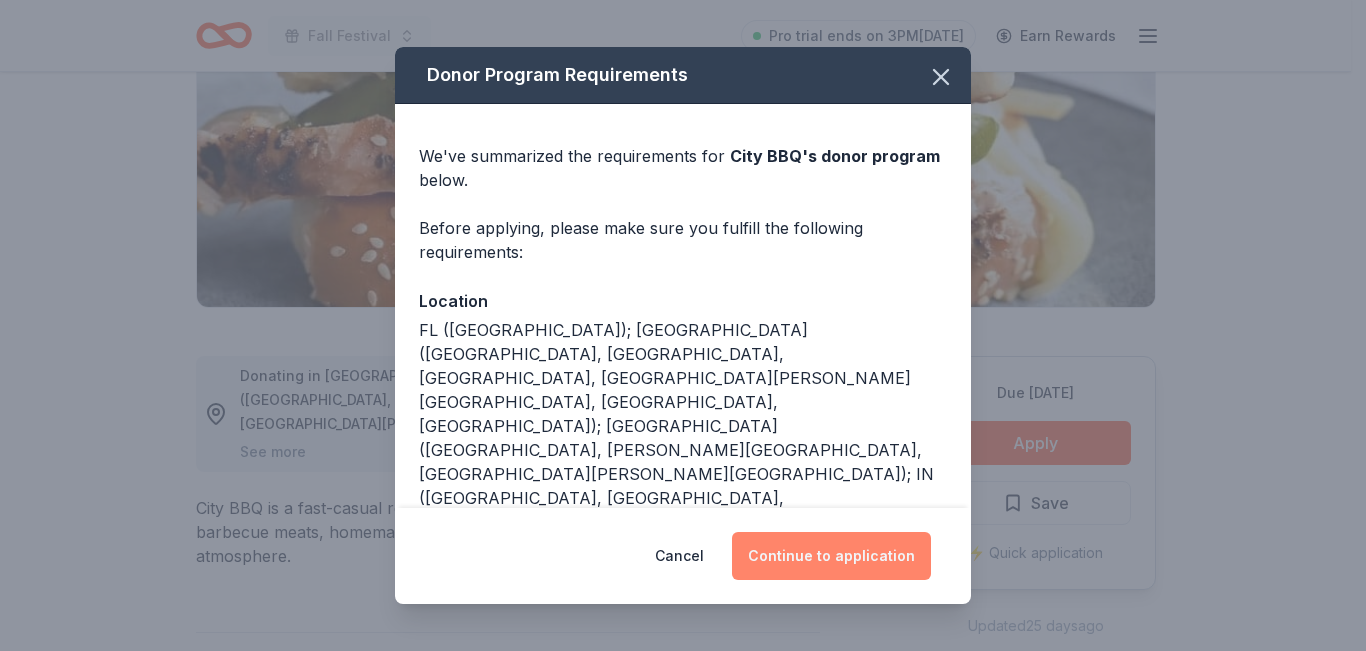 click on "Continue to application" at bounding box center [831, 556] 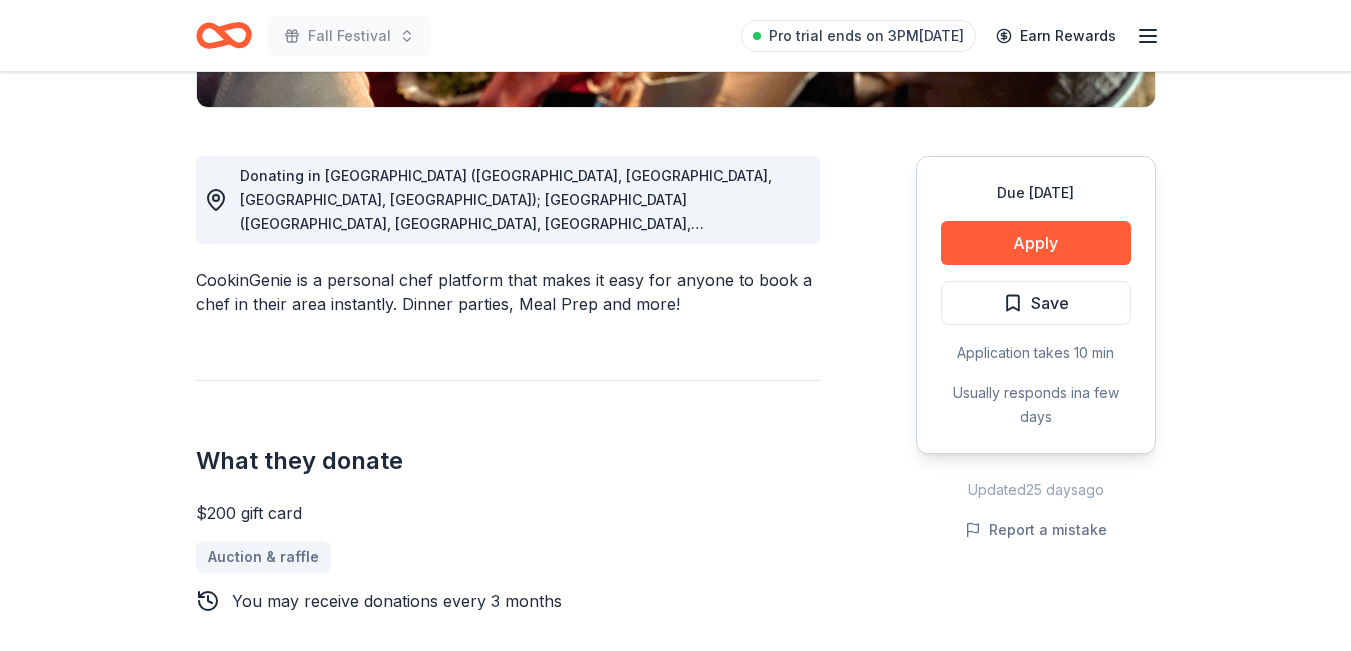 scroll, scrollTop: 600, scrollLeft: 0, axis: vertical 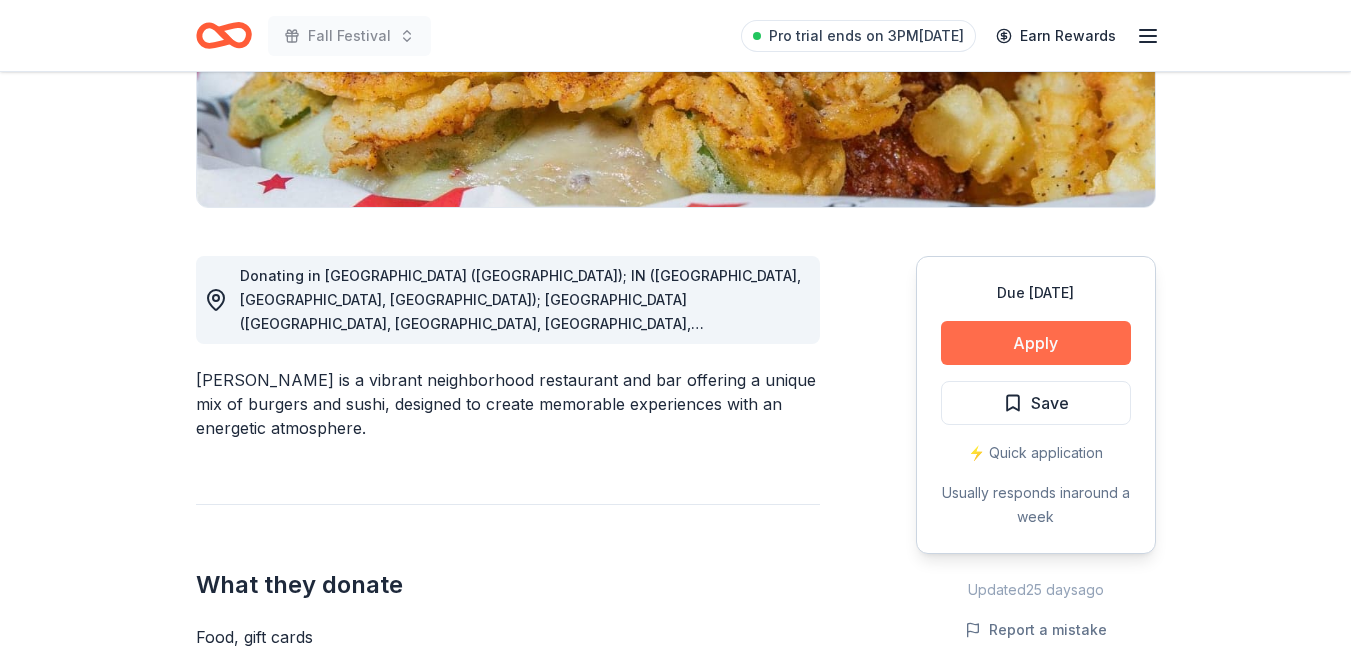 click on "Apply" at bounding box center (1036, 343) 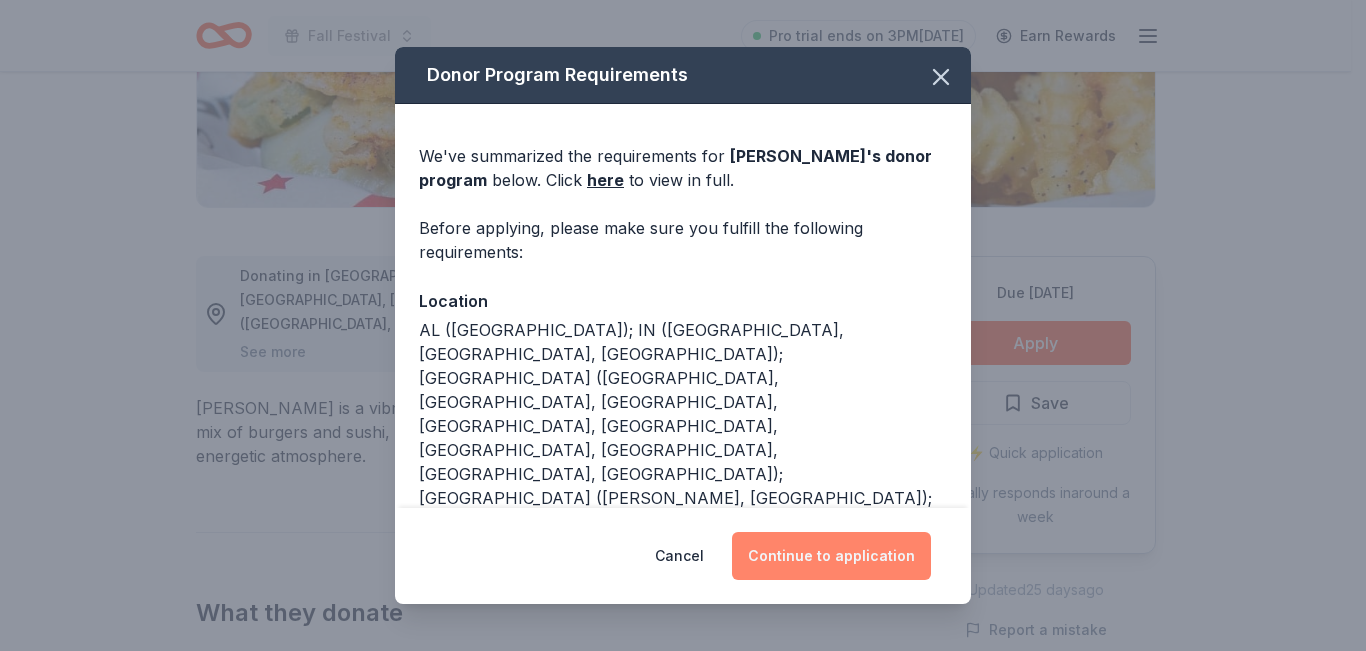 click on "Continue to application" at bounding box center (831, 556) 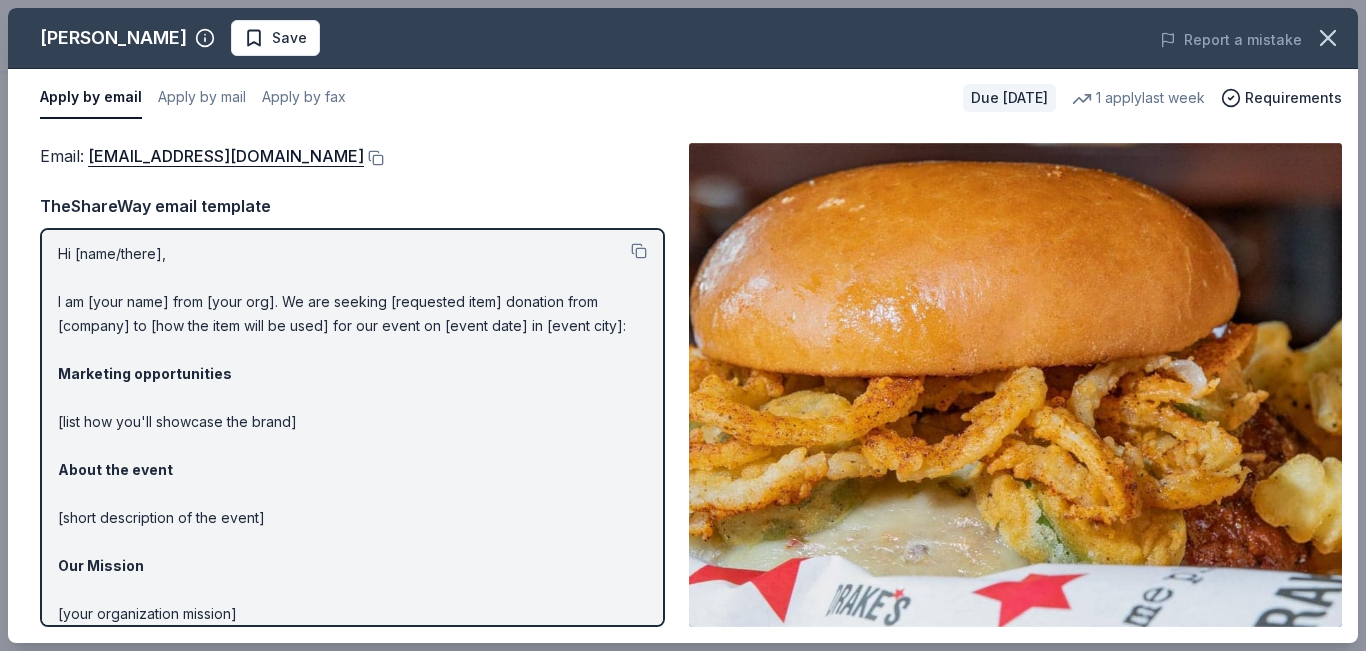 scroll, scrollTop: 0, scrollLeft: 0, axis: both 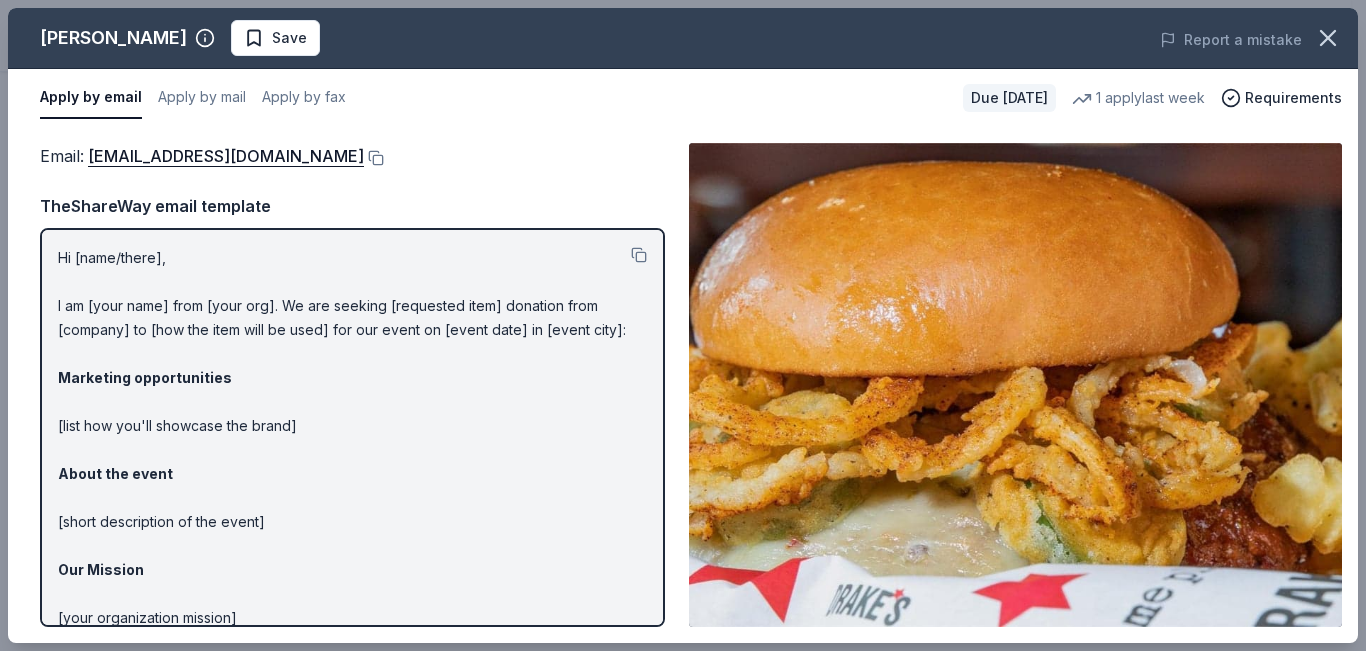 drag, startPoint x: 59, startPoint y: 257, endPoint x: 224, endPoint y: 384, distance: 208.21623 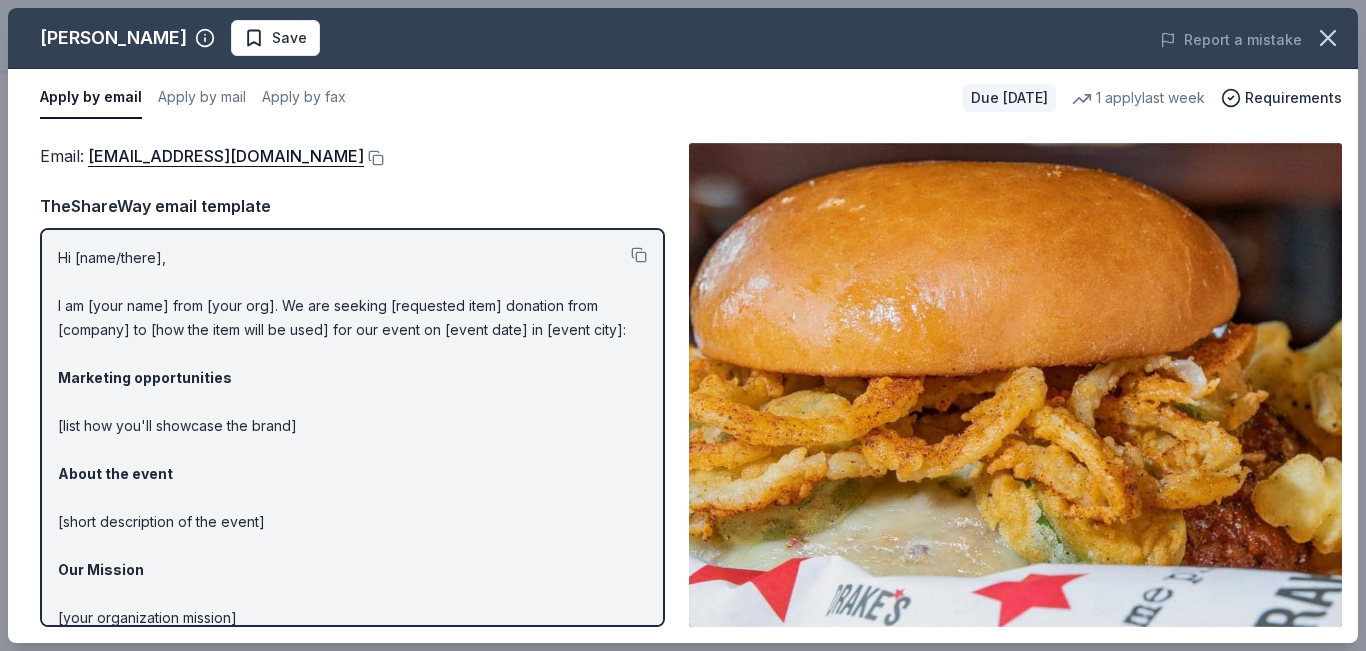 drag, startPoint x: 57, startPoint y: 258, endPoint x: 195, endPoint y: 277, distance: 139.30183 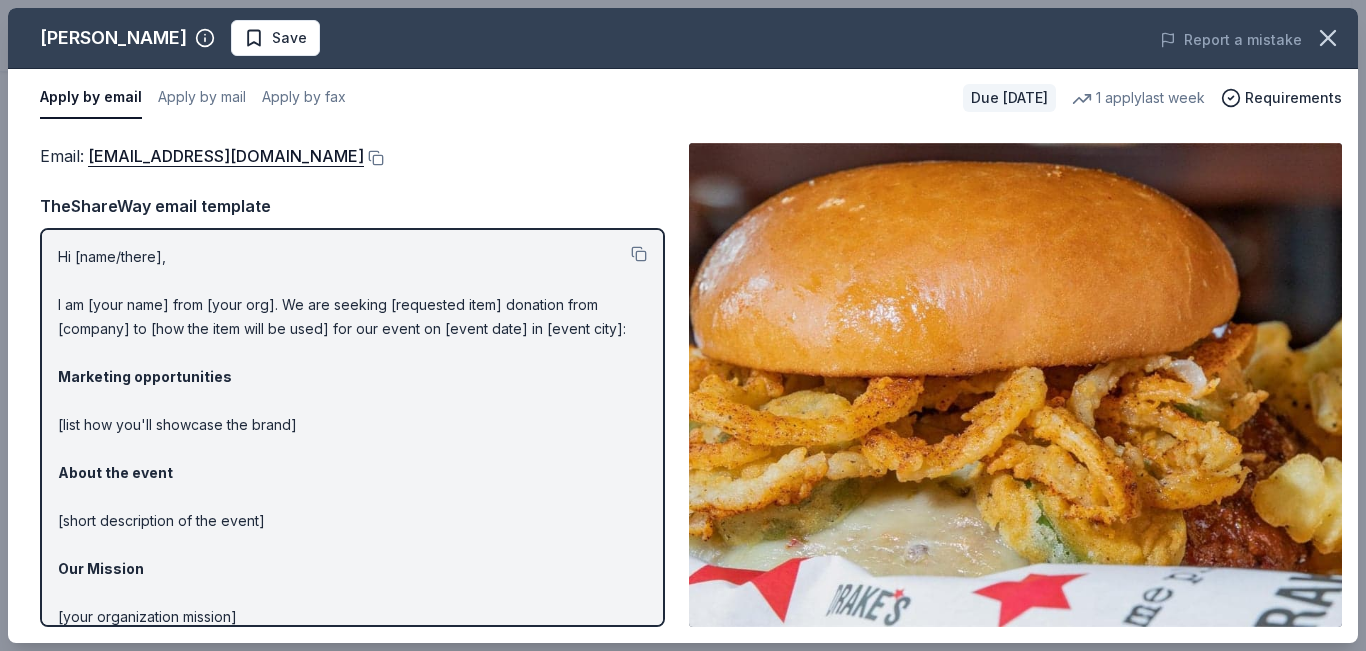 scroll, scrollTop: 0, scrollLeft: 0, axis: both 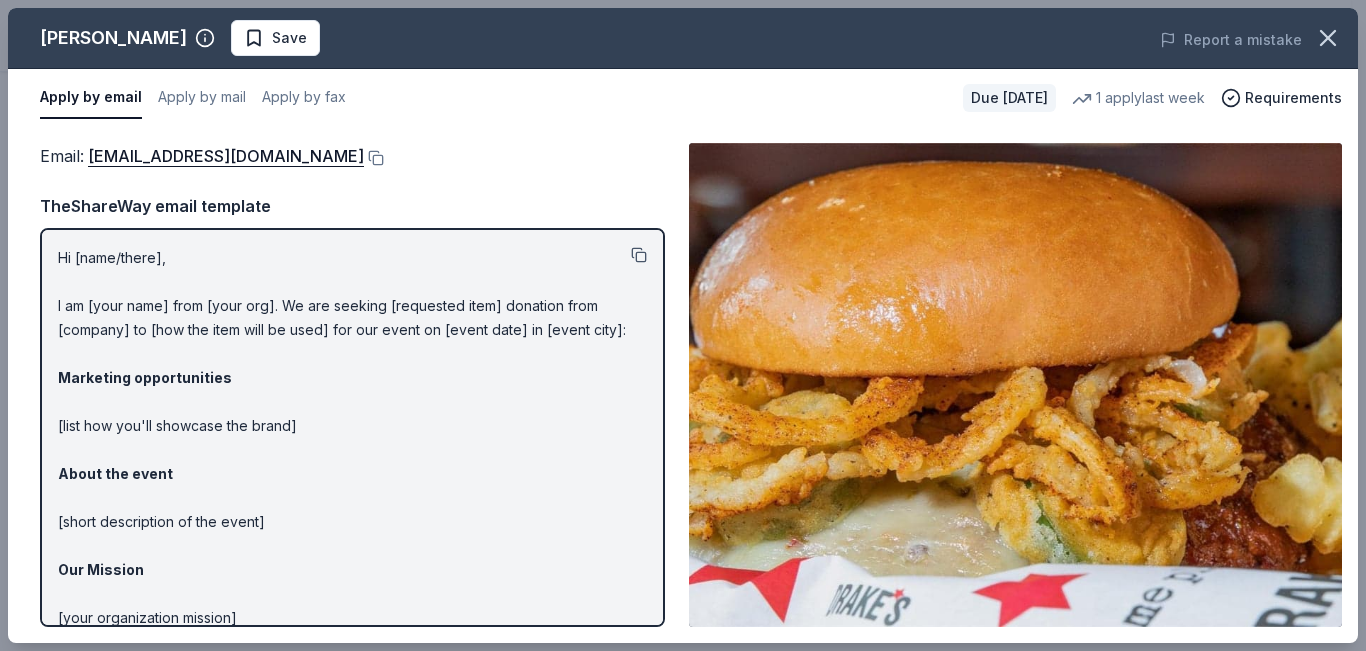 click at bounding box center (639, 255) 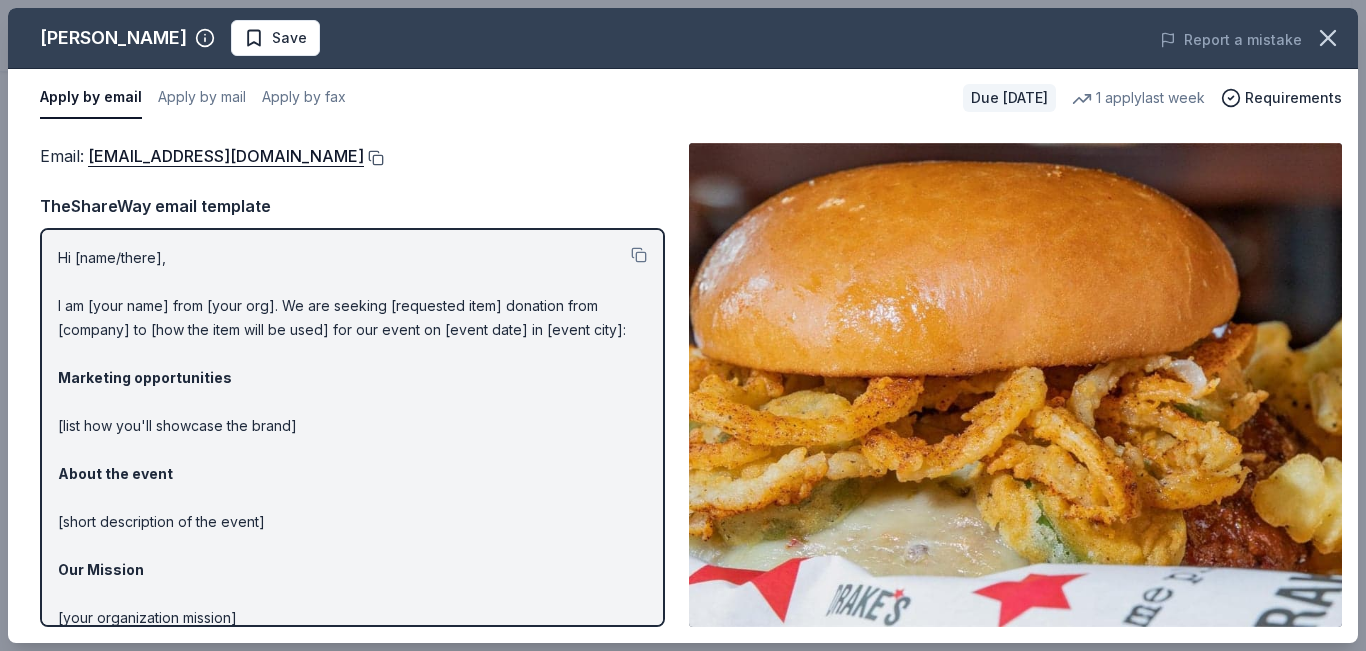 click at bounding box center (374, 158) 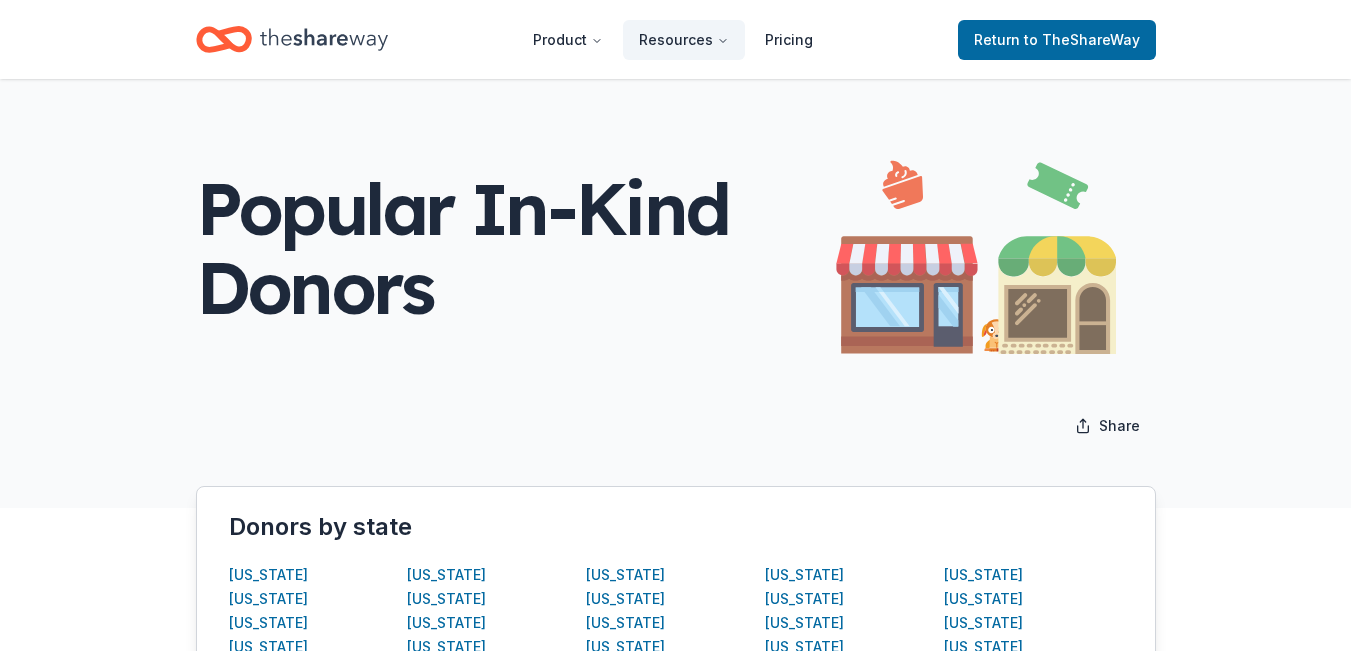 scroll, scrollTop: 0, scrollLeft: 0, axis: both 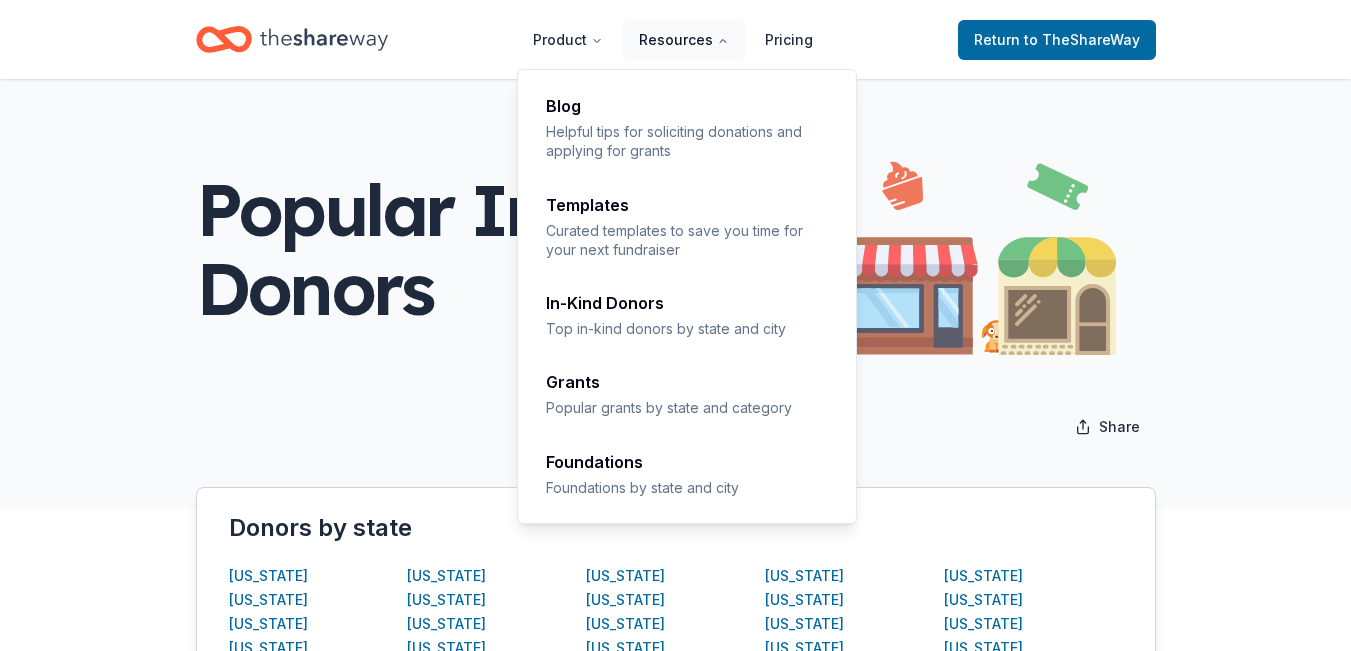 click on "Resources" at bounding box center (684, 40) 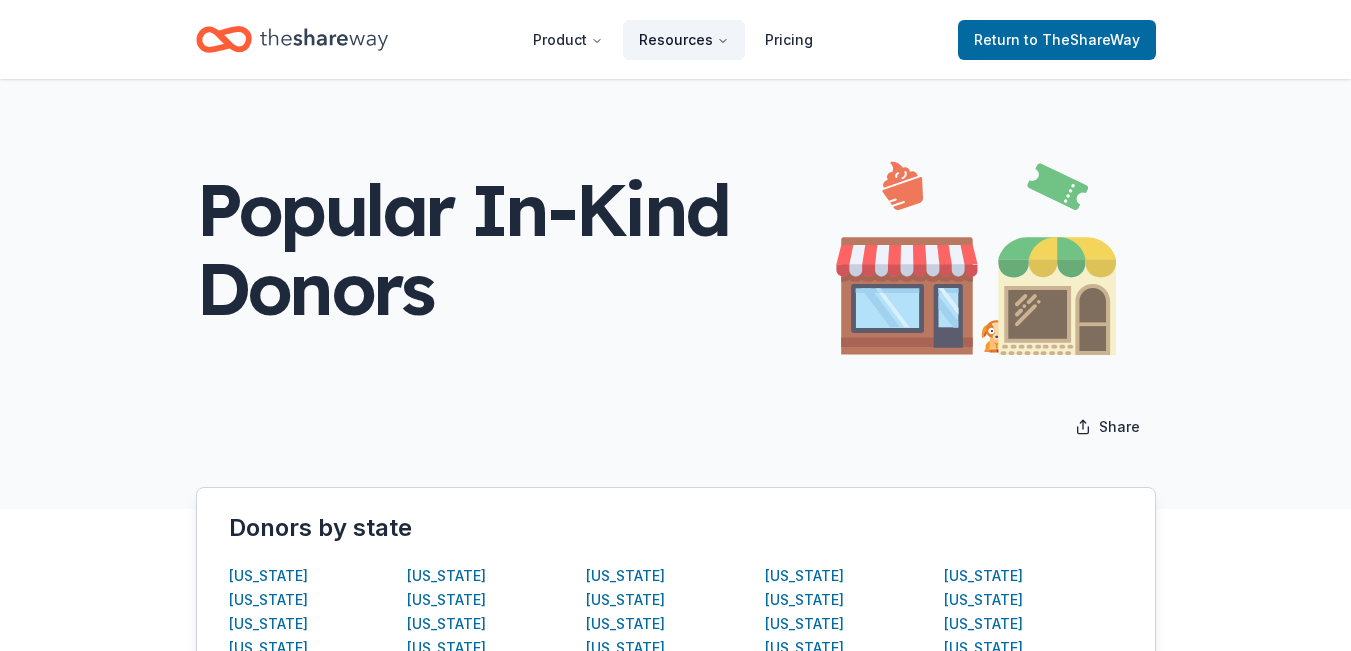 click on "Resources" at bounding box center [684, 40] 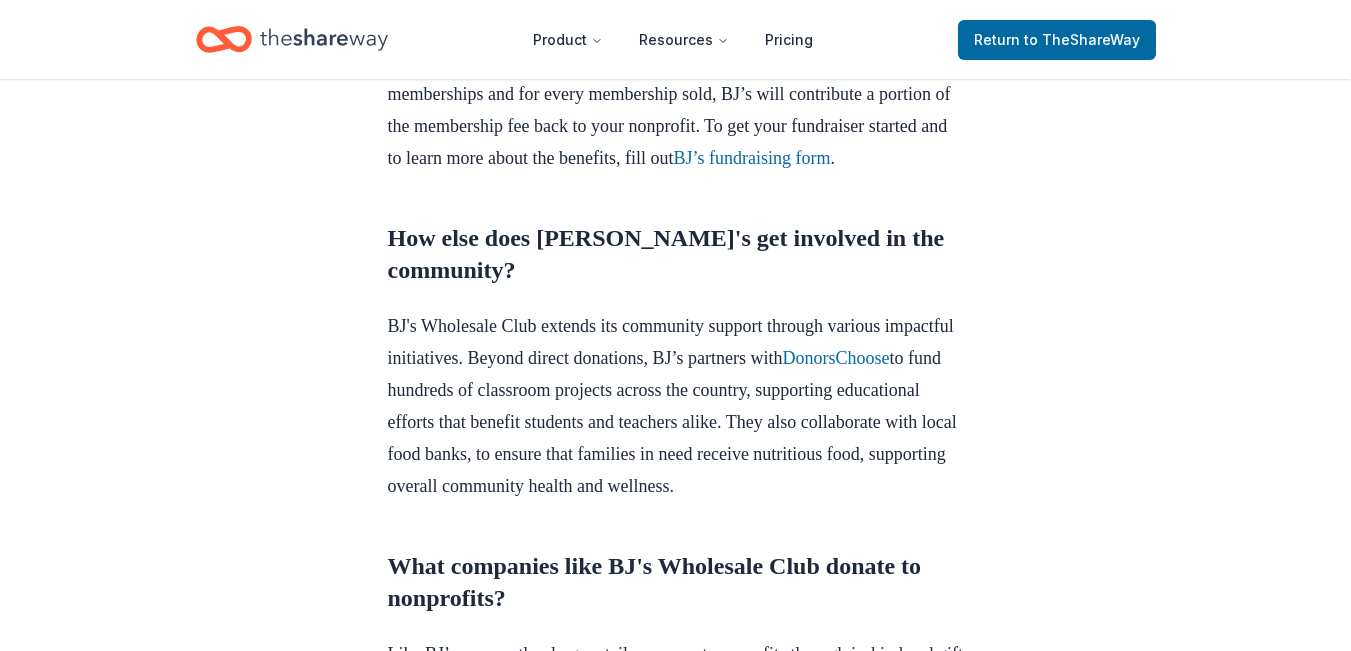 scroll, scrollTop: 1300, scrollLeft: 0, axis: vertical 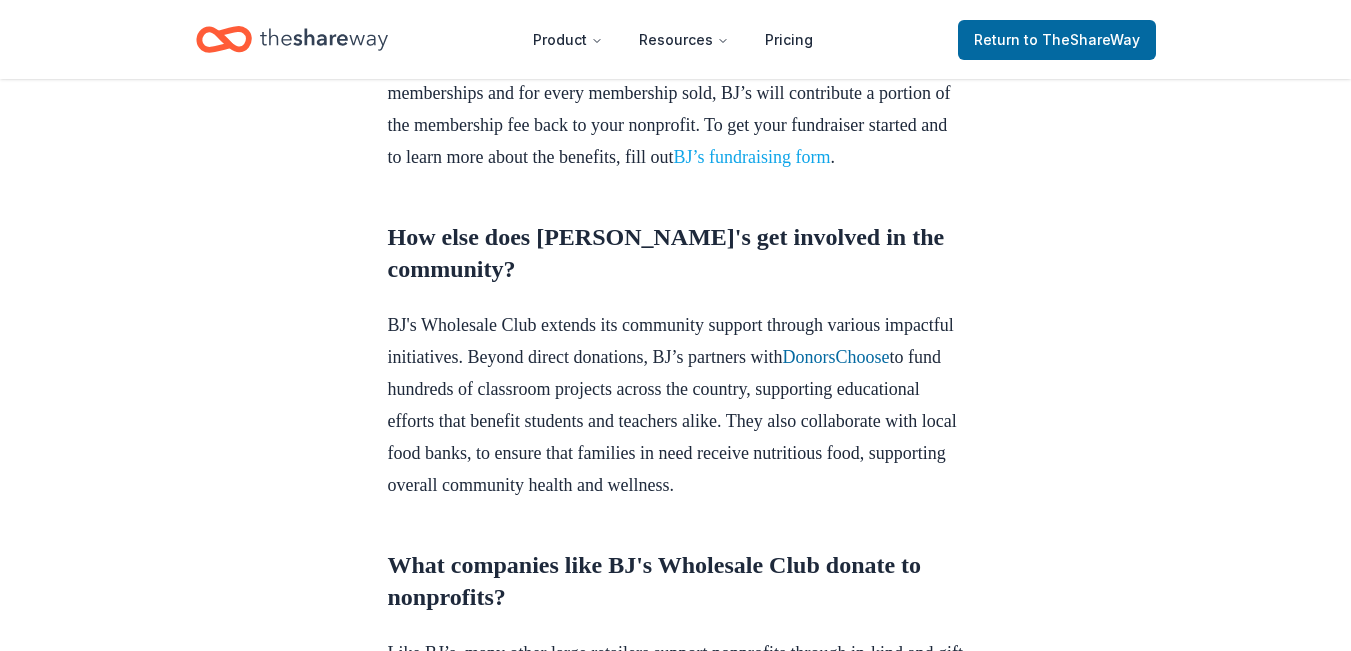 click on "BJ’s fundraising form" at bounding box center [751, 157] 